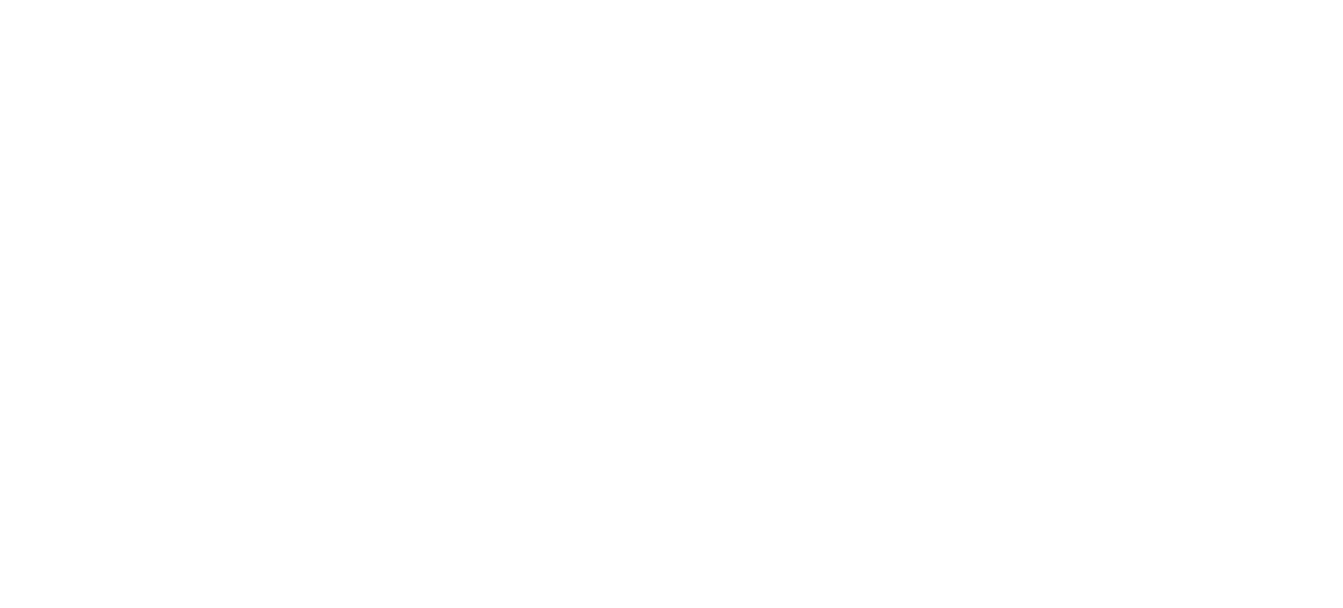 scroll, scrollTop: 0, scrollLeft: 0, axis: both 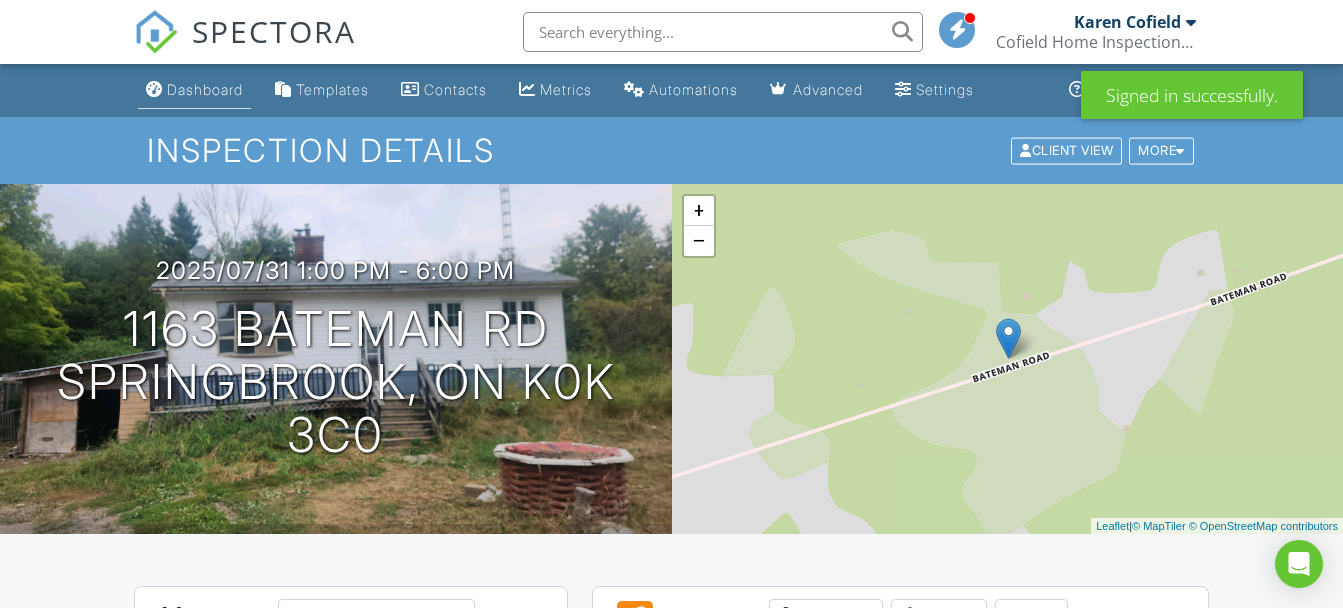 click on "Dashboard" at bounding box center (205, 89) 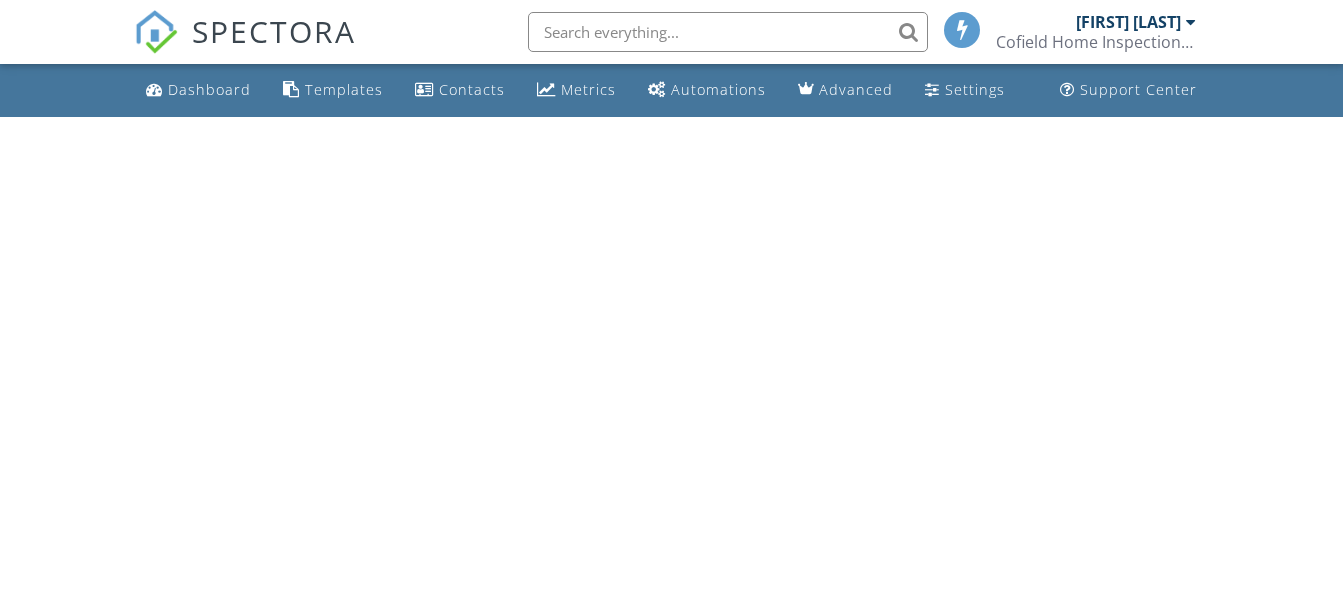 scroll, scrollTop: 0, scrollLeft: 0, axis: both 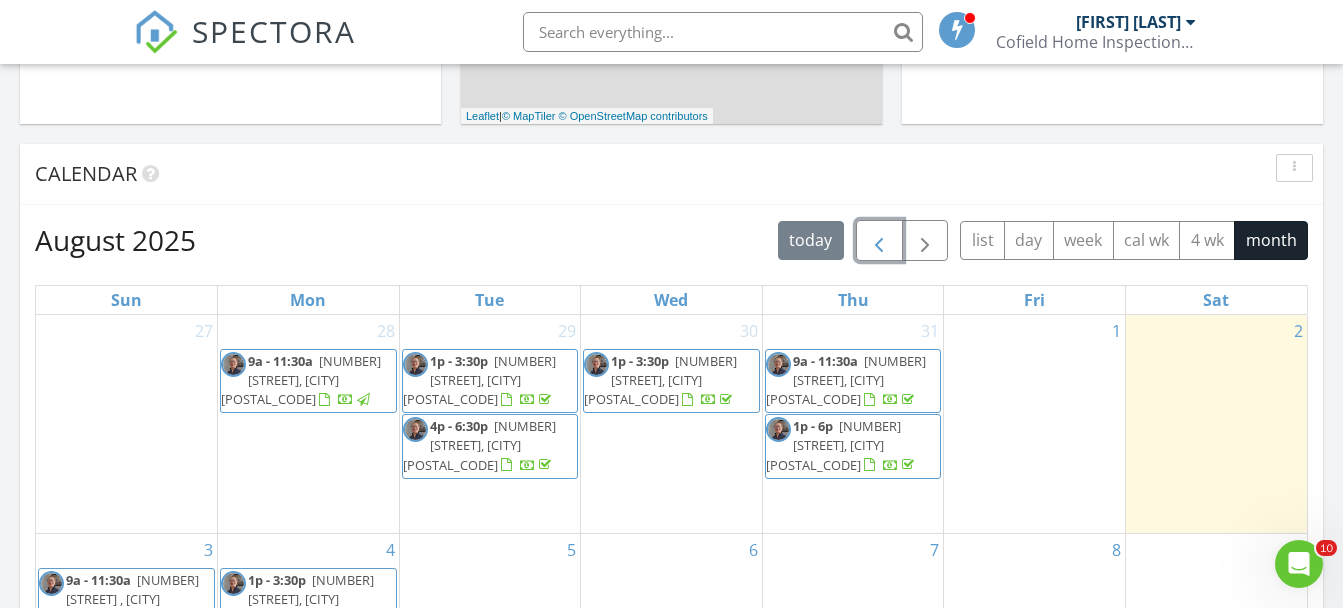 click at bounding box center (879, 241) 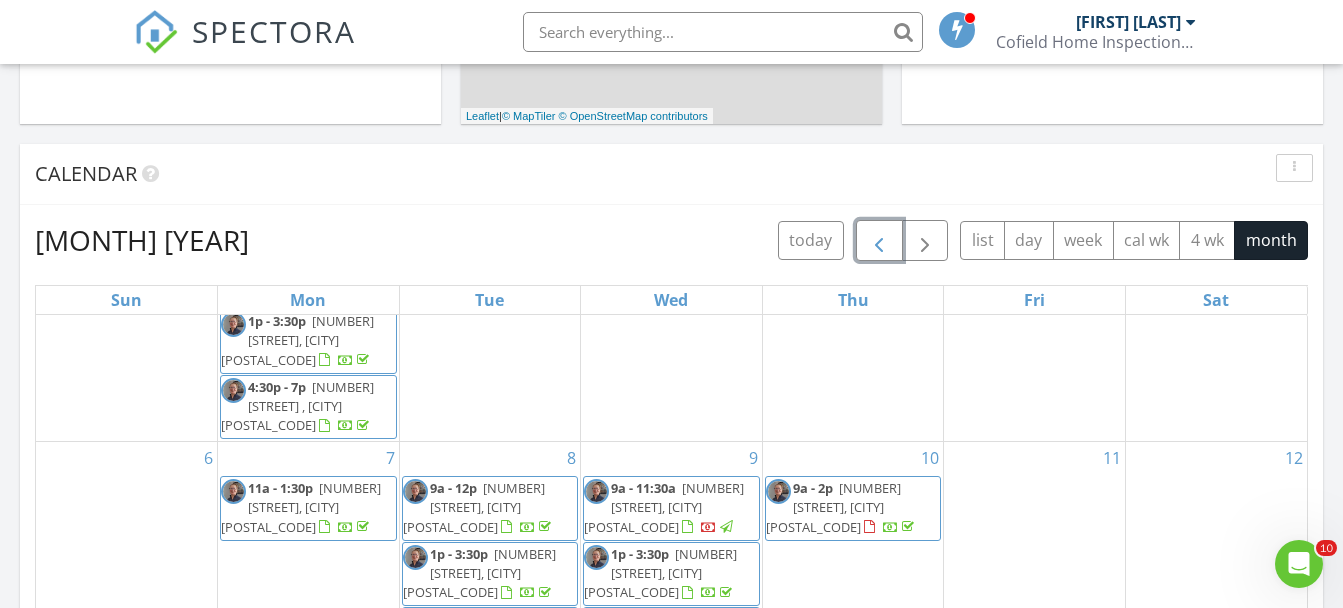 scroll, scrollTop: 146, scrollLeft: 0, axis: vertical 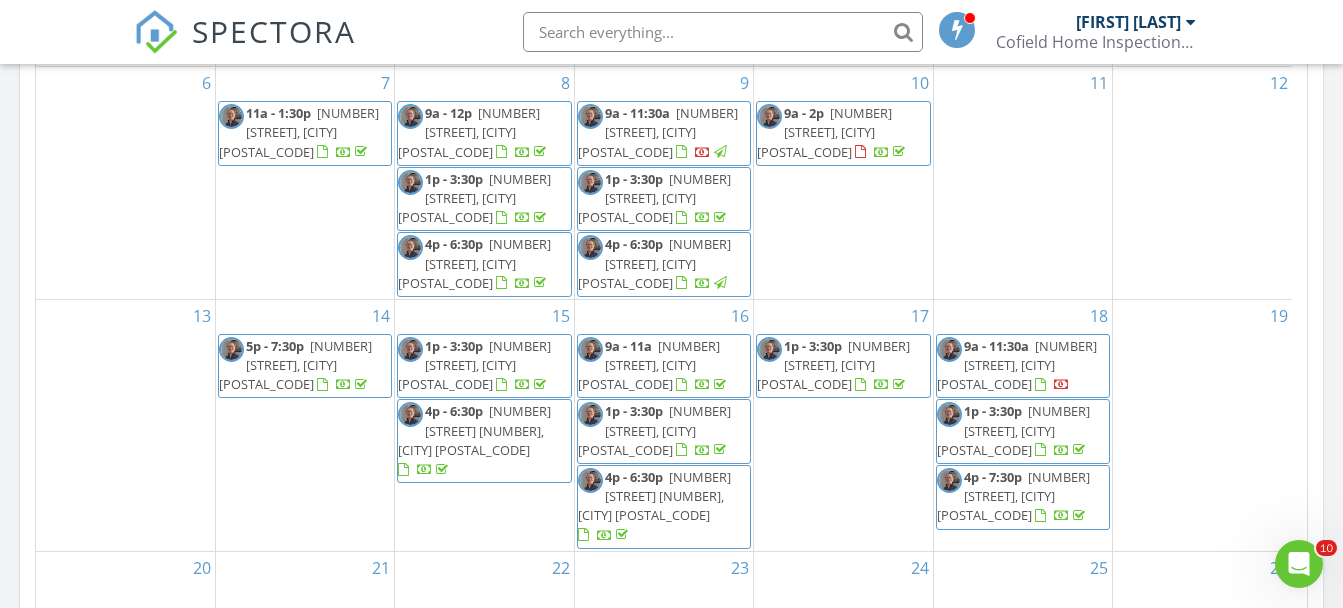 click on "1287 Minden St 118, Oshawa L1J 3R3" at bounding box center [654, 496] 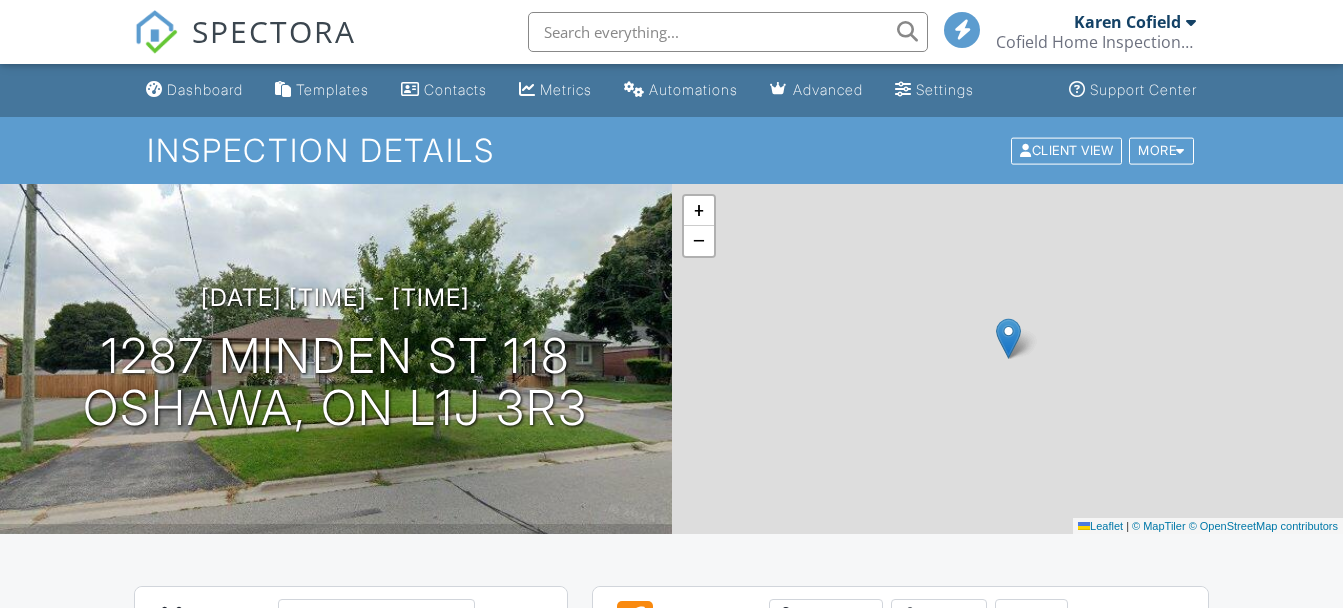 scroll, scrollTop: 546, scrollLeft: 0, axis: vertical 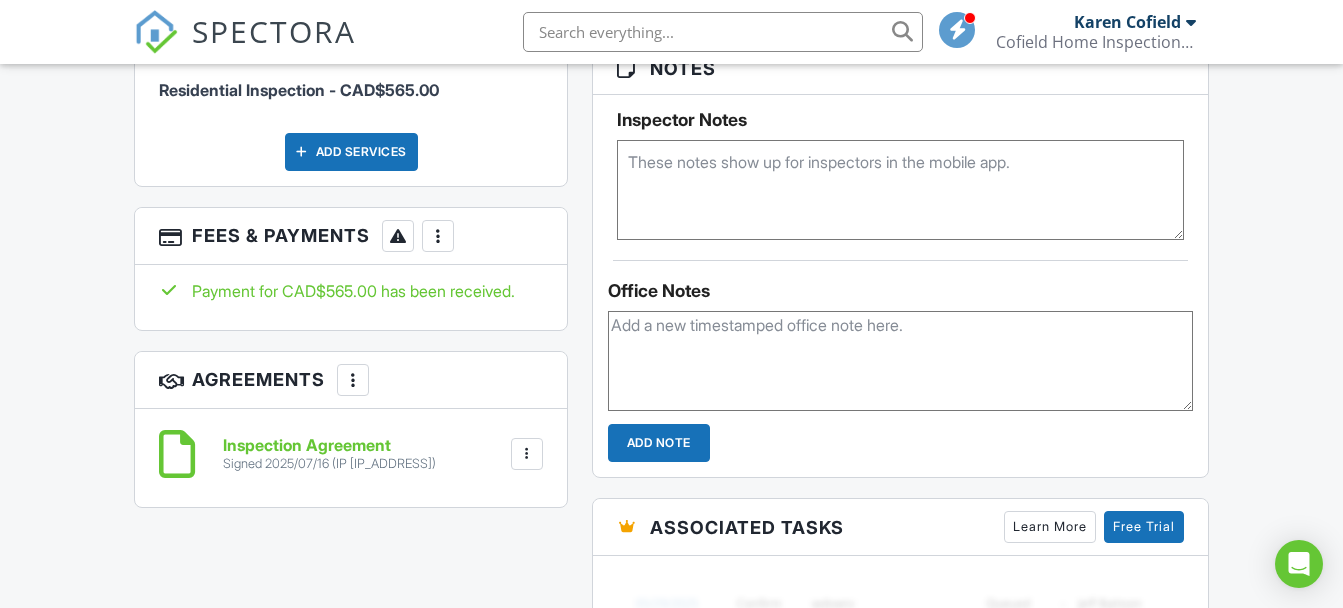 click at bounding box center (438, 236) 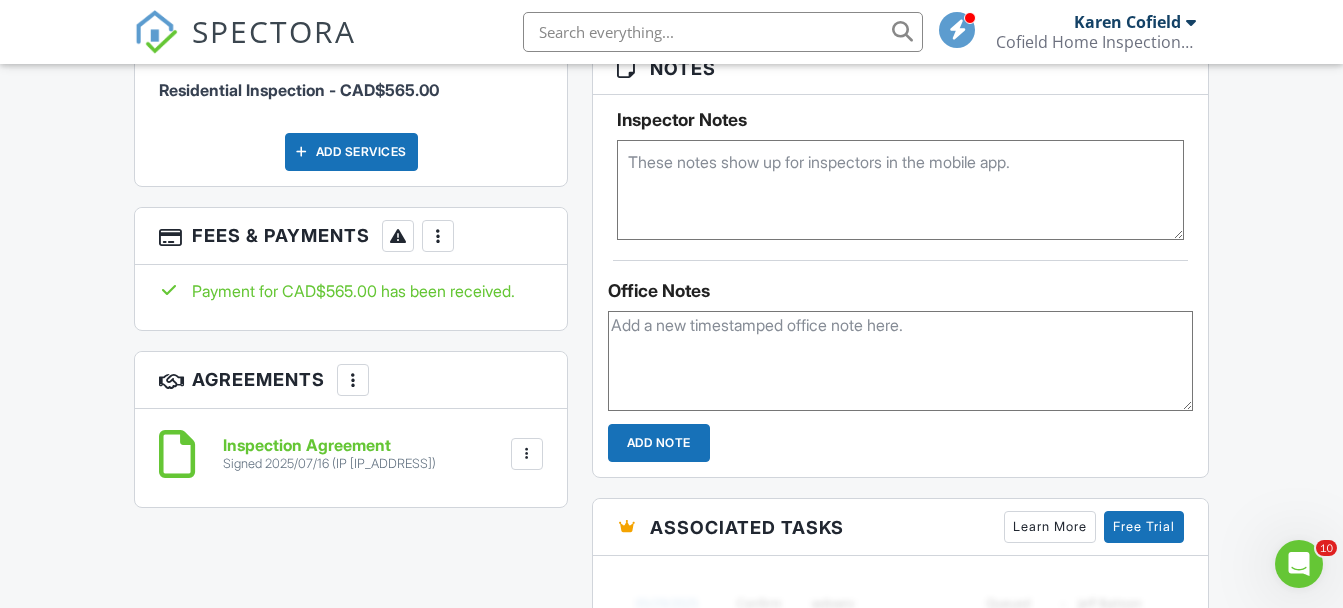 scroll, scrollTop: 0, scrollLeft: 0, axis: both 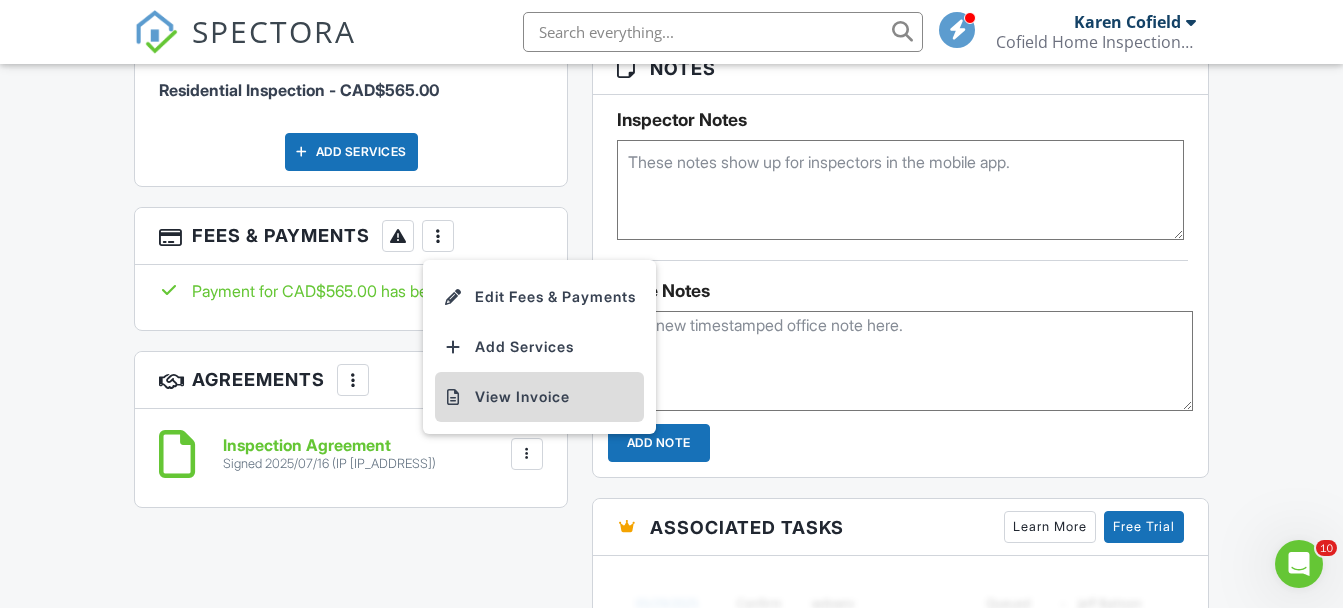 click on "View Invoice" at bounding box center (539, 397) 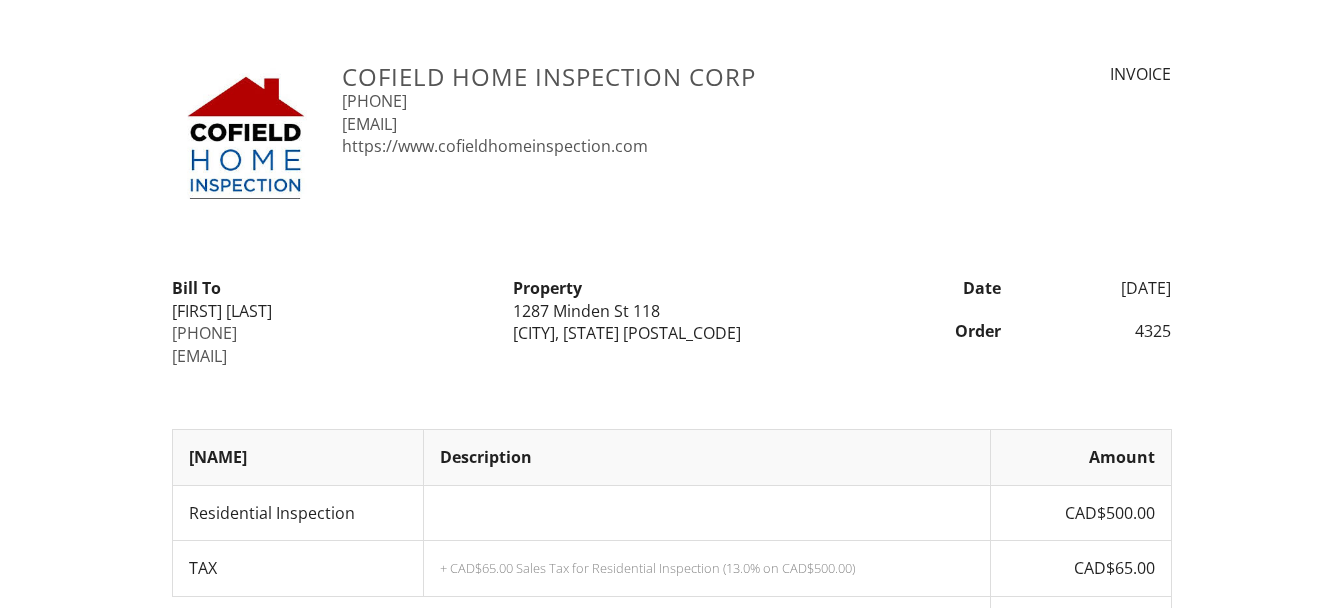 scroll, scrollTop: 0, scrollLeft: 0, axis: both 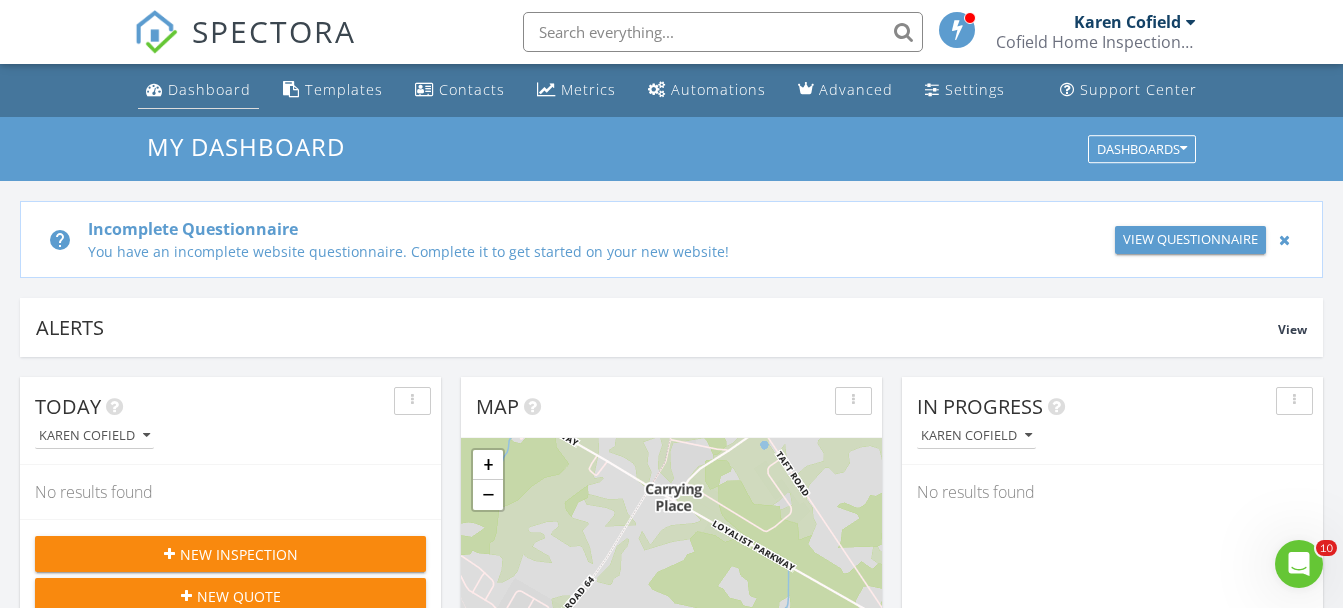 click on "Dashboard" at bounding box center (198, 90) 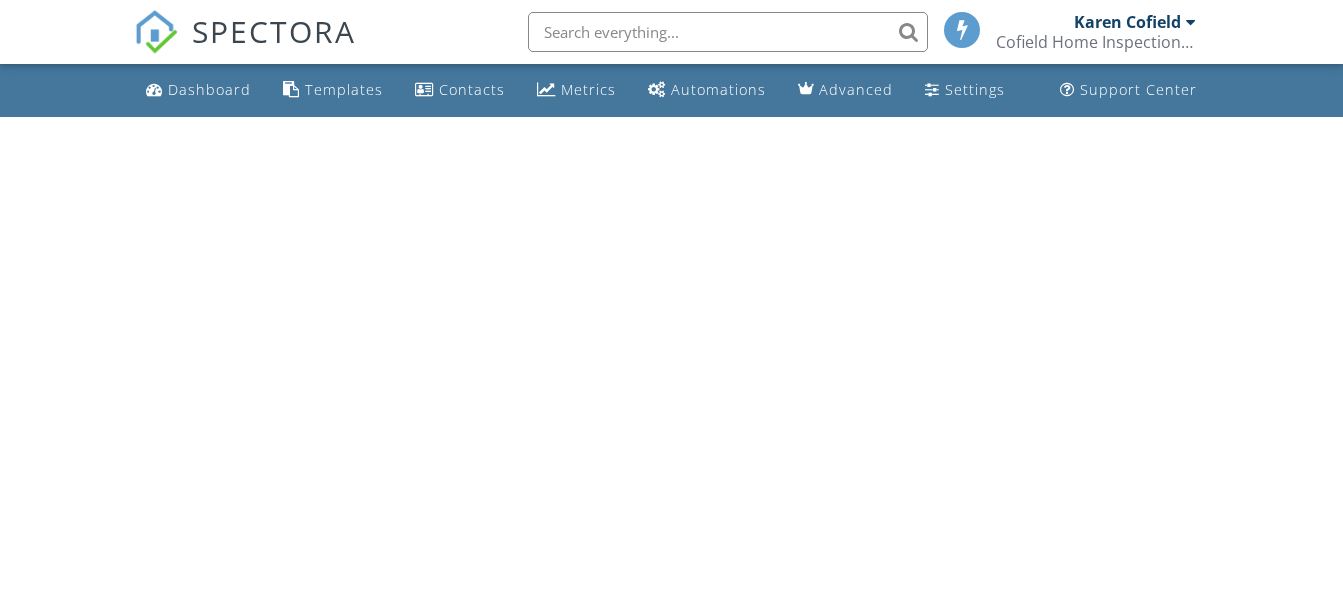 scroll, scrollTop: 0, scrollLeft: 0, axis: both 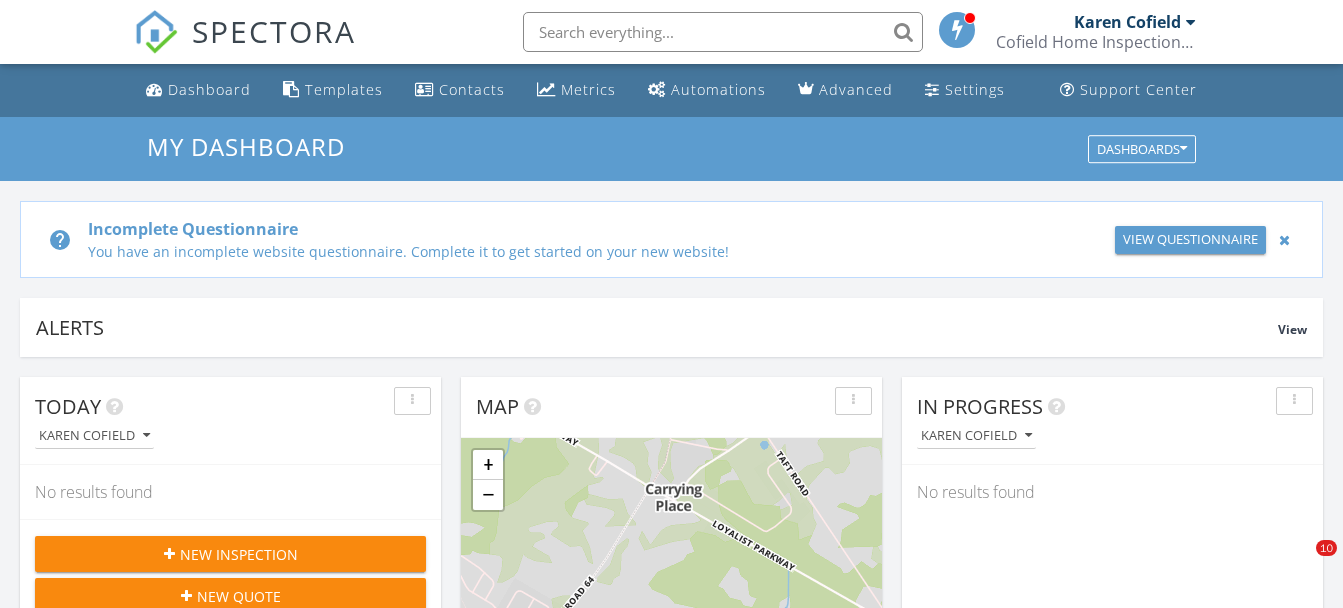 click at bounding box center [723, 32] 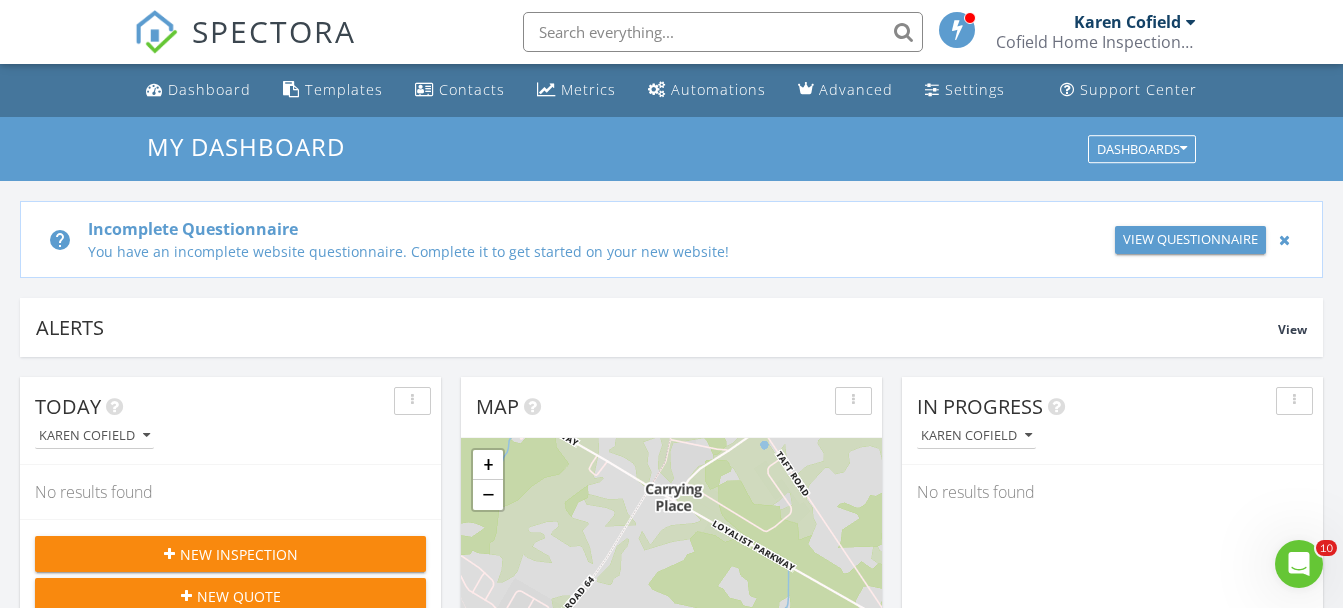 scroll, scrollTop: 0, scrollLeft: 0, axis: both 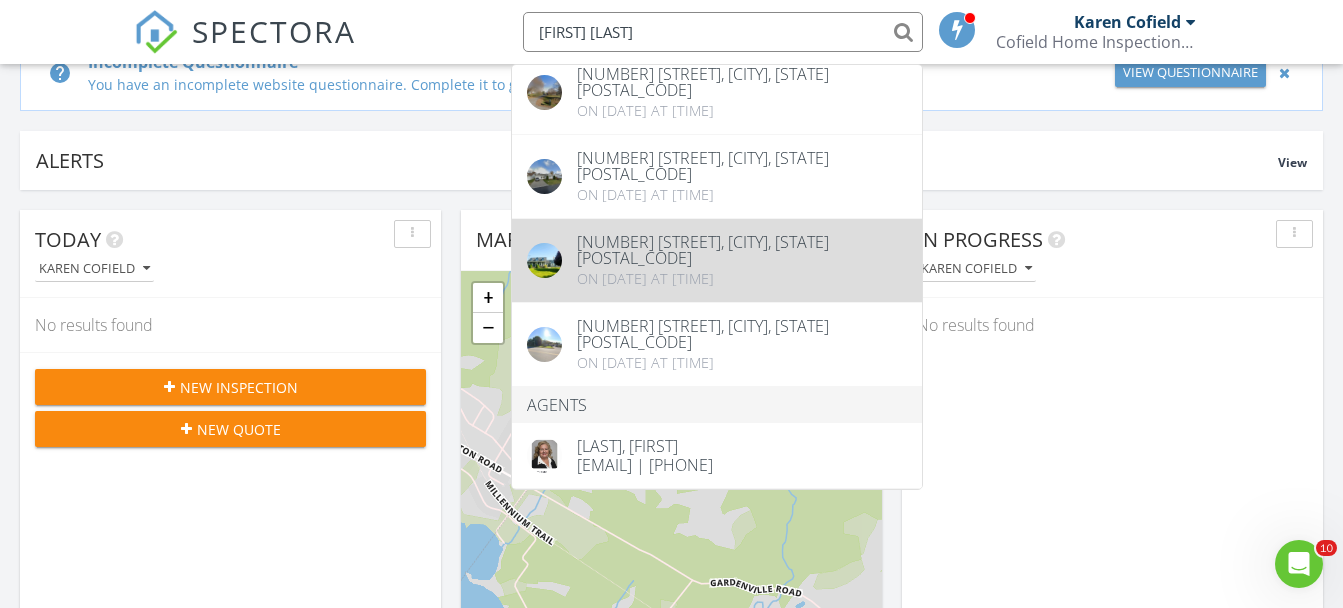 type on "[FIRST] [LAST]" 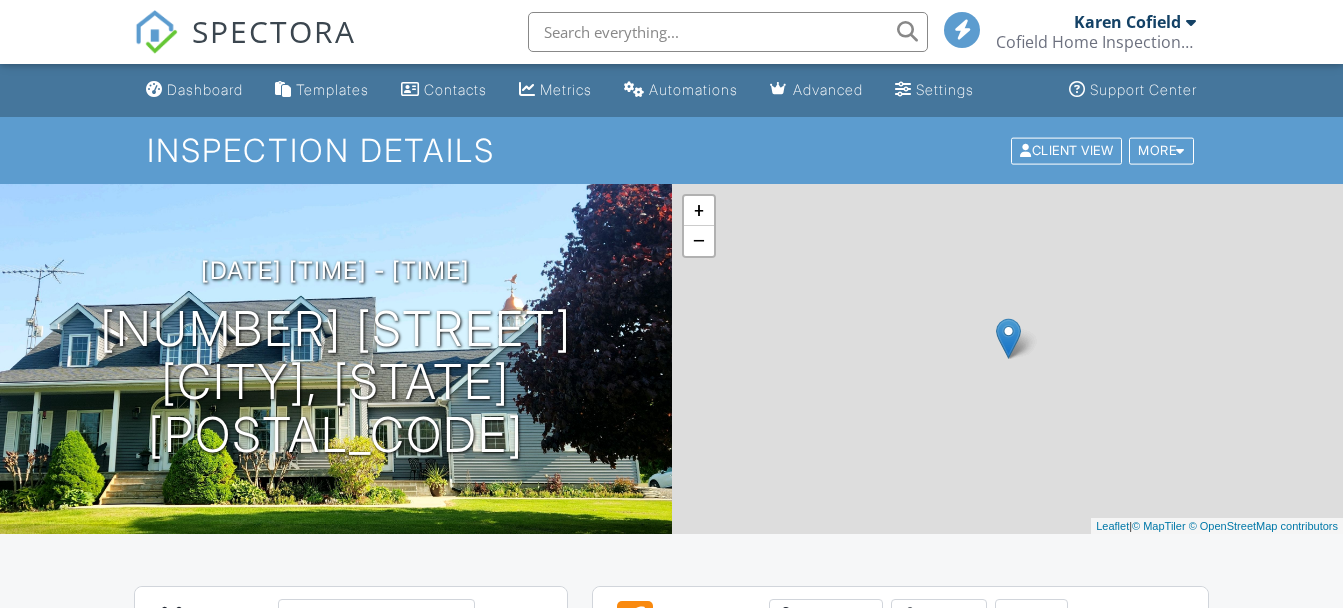 scroll, scrollTop: 0, scrollLeft: 0, axis: both 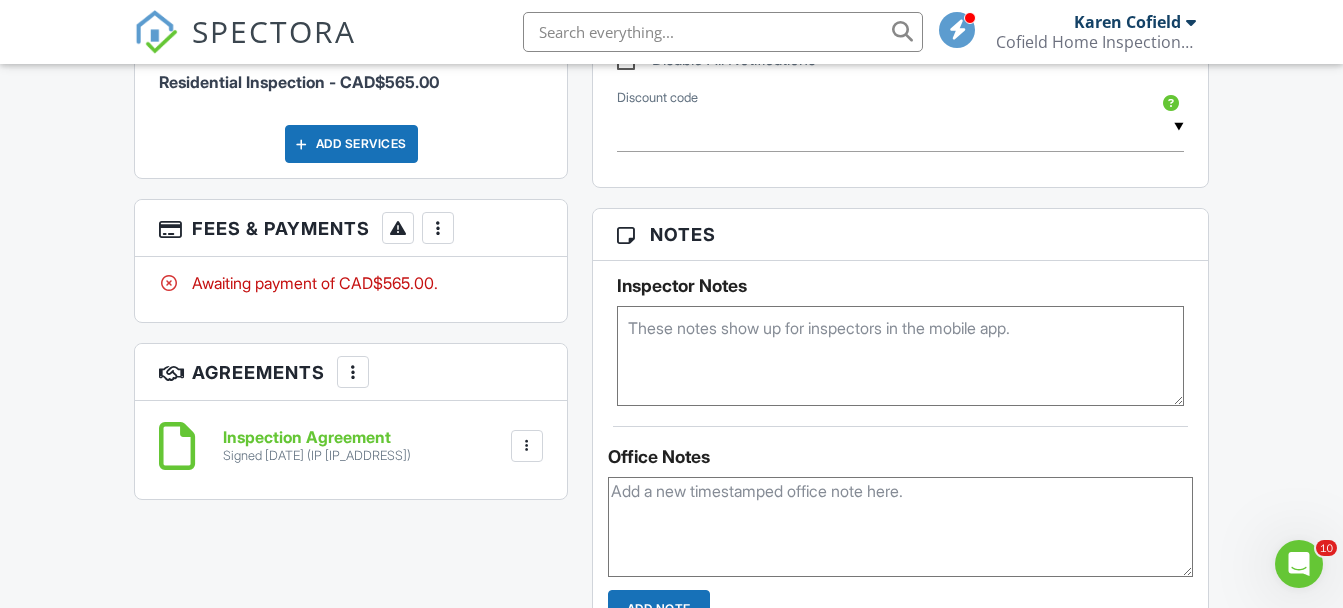 click at bounding box center [438, 228] 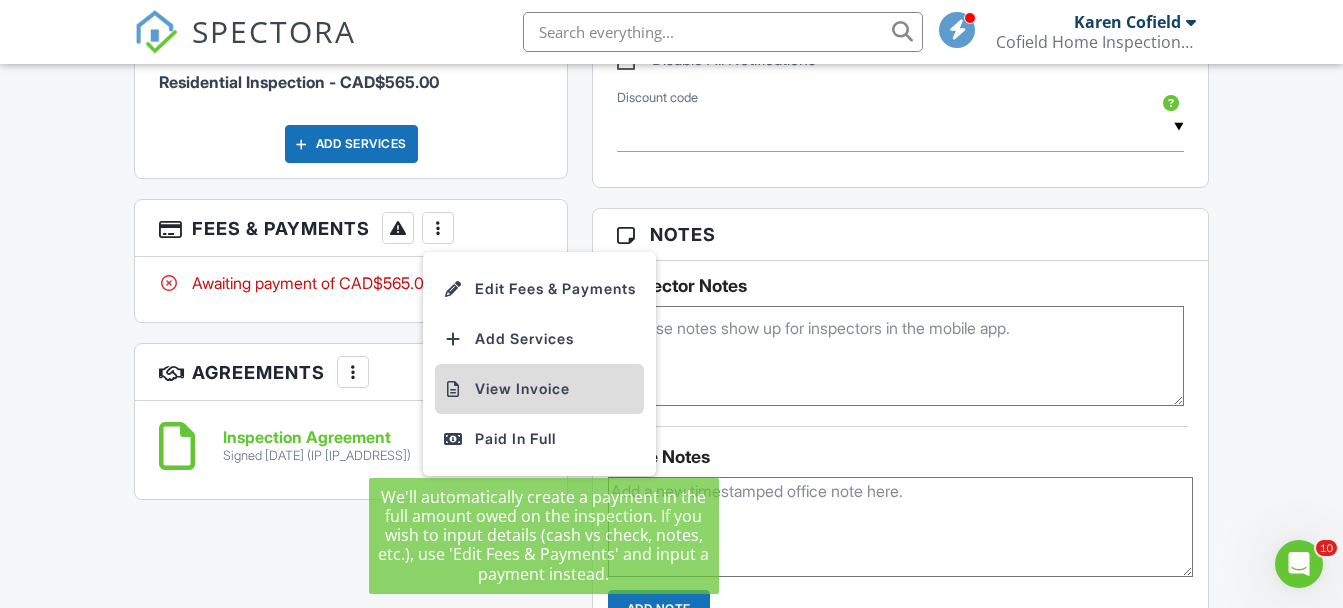click on "View Invoice" at bounding box center (539, 389) 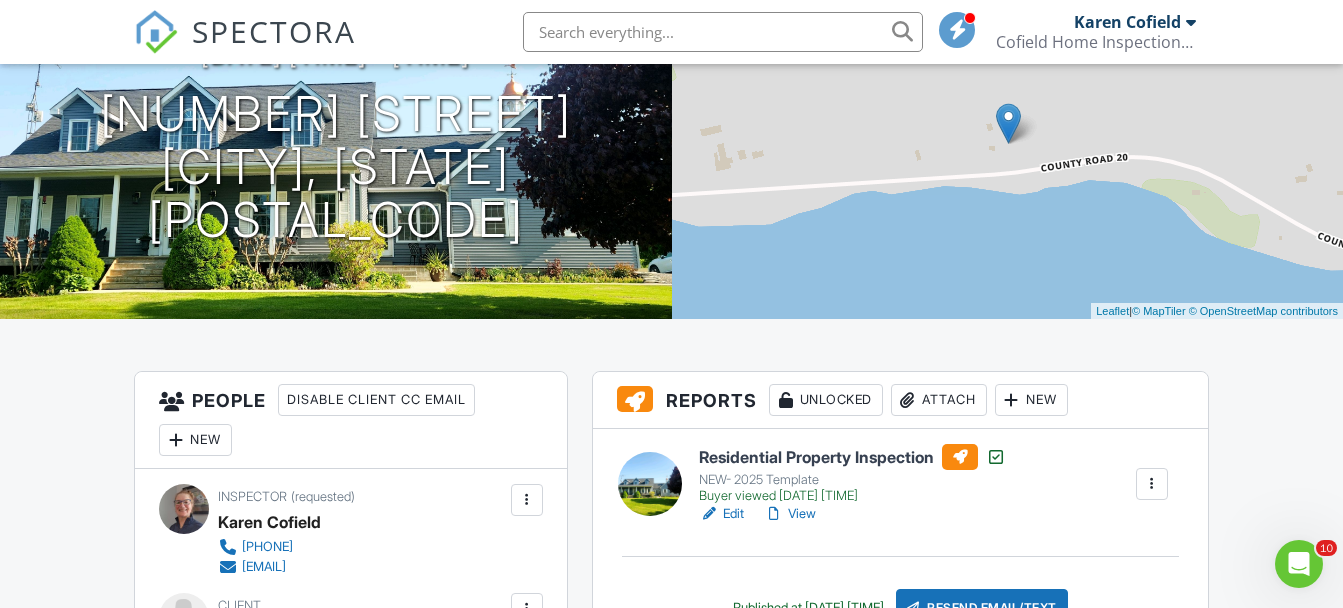 scroll, scrollTop: 0, scrollLeft: 0, axis: both 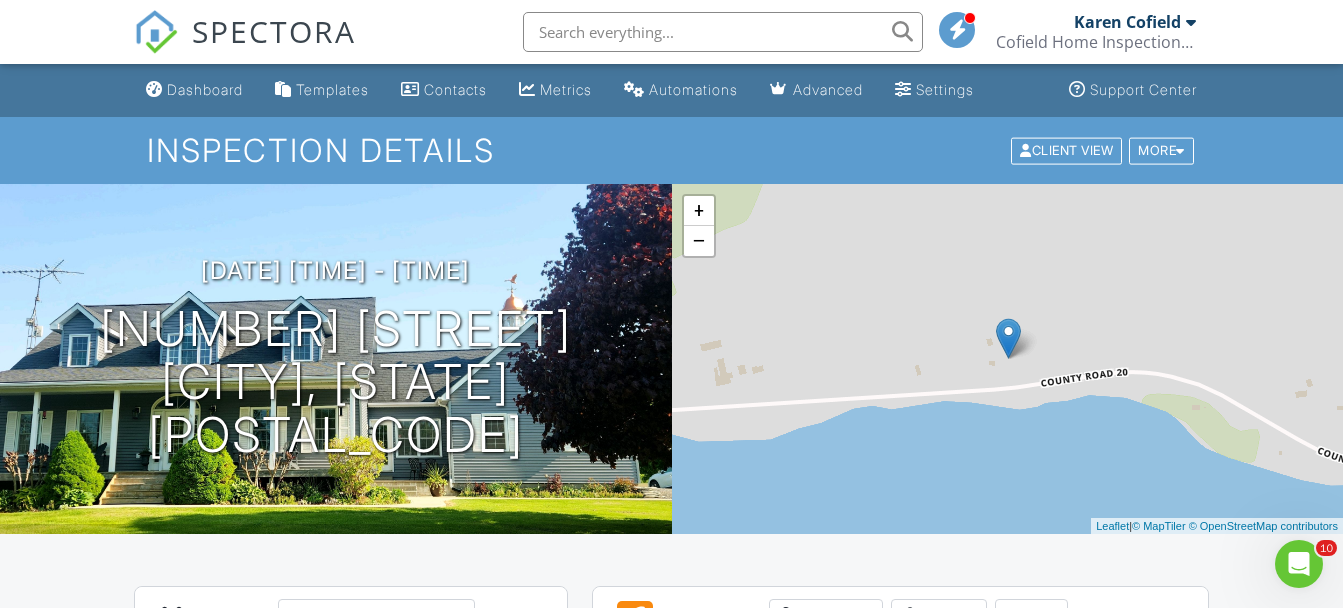 click at bounding box center [723, 32] 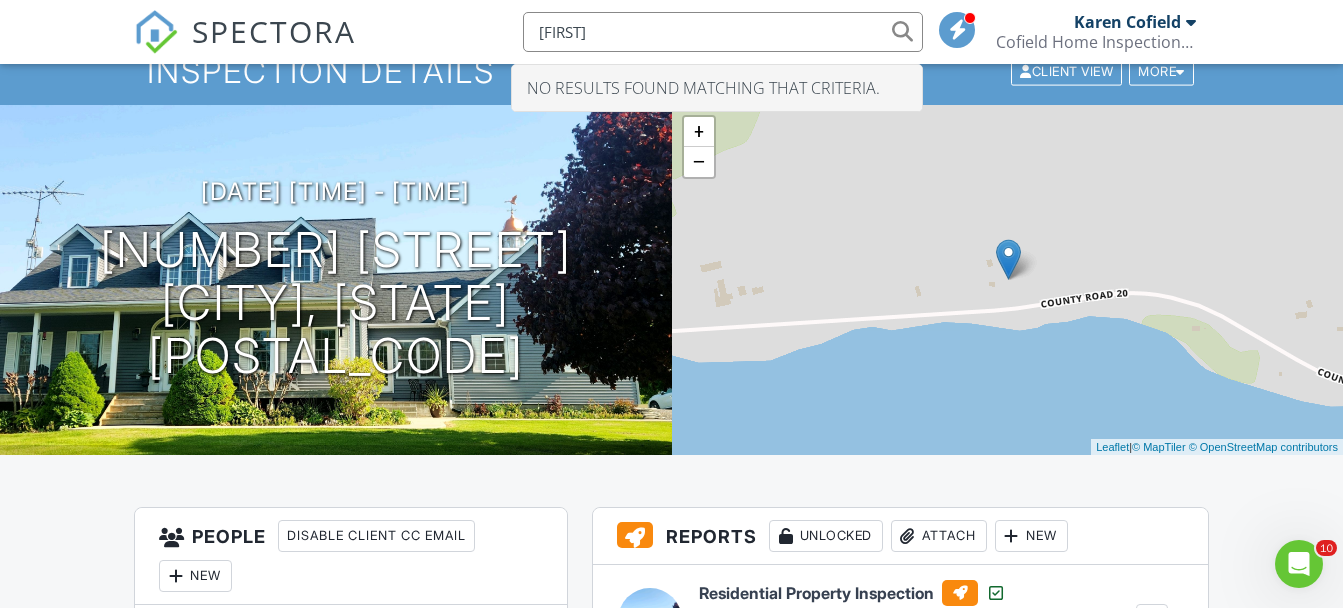 scroll, scrollTop: 0, scrollLeft: 0, axis: both 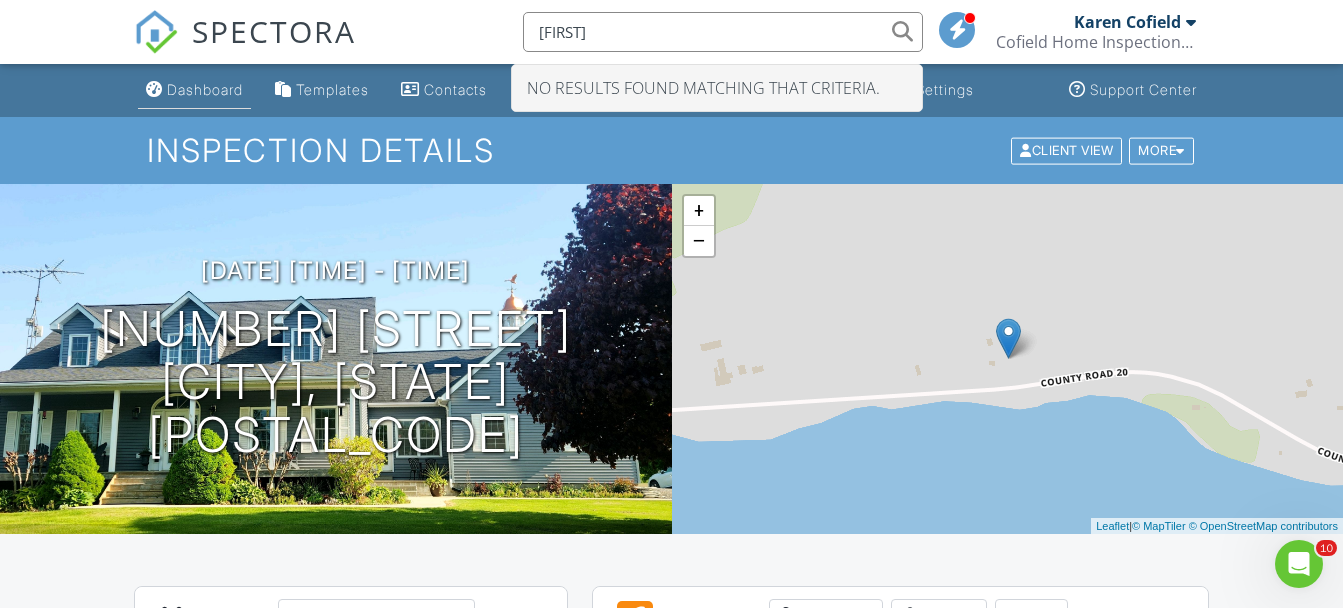 type on "Chrisinte" 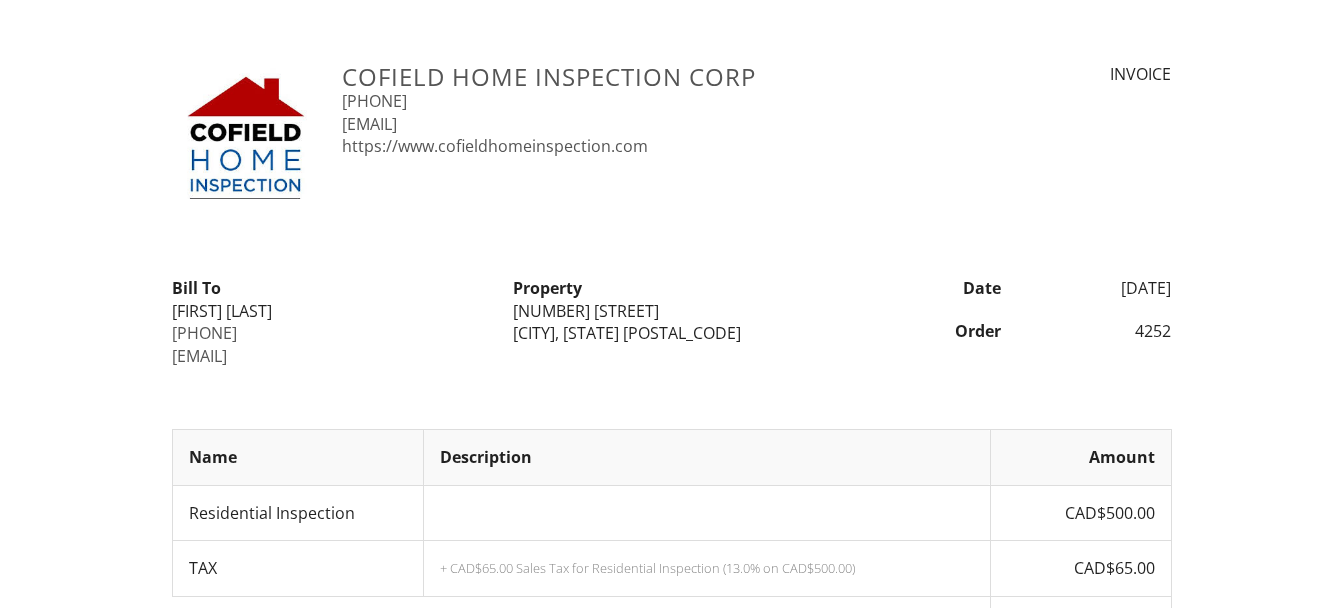 scroll, scrollTop: 0, scrollLeft: 0, axis: both 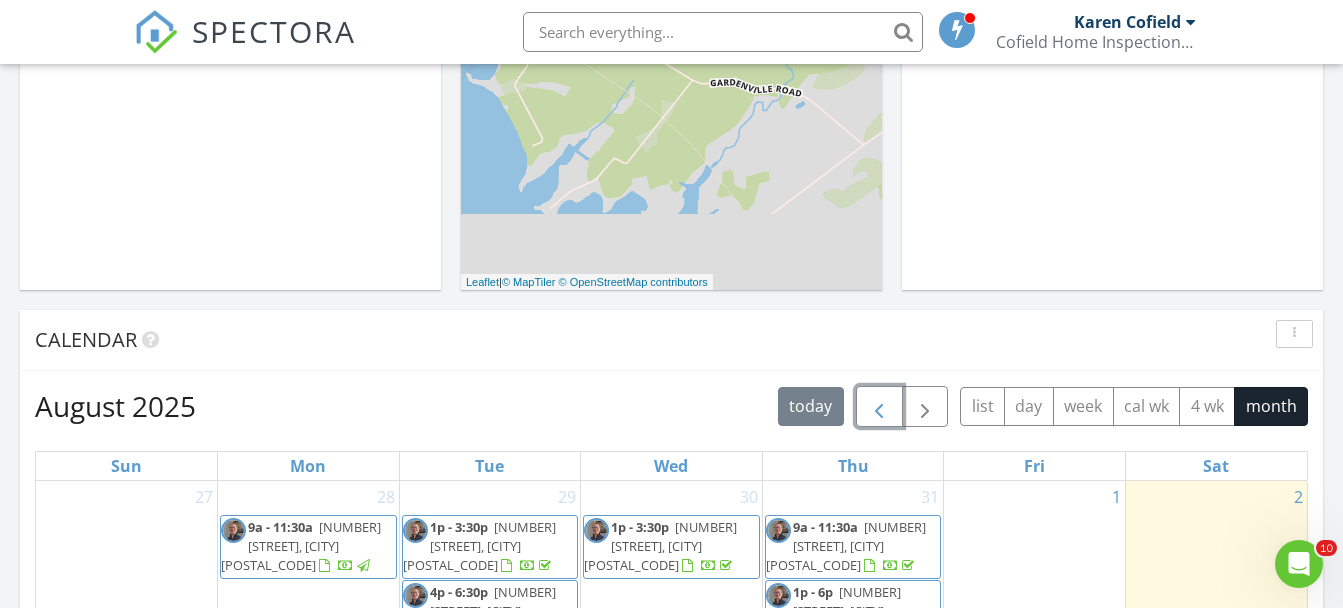 click at bounding box center (879, 407) 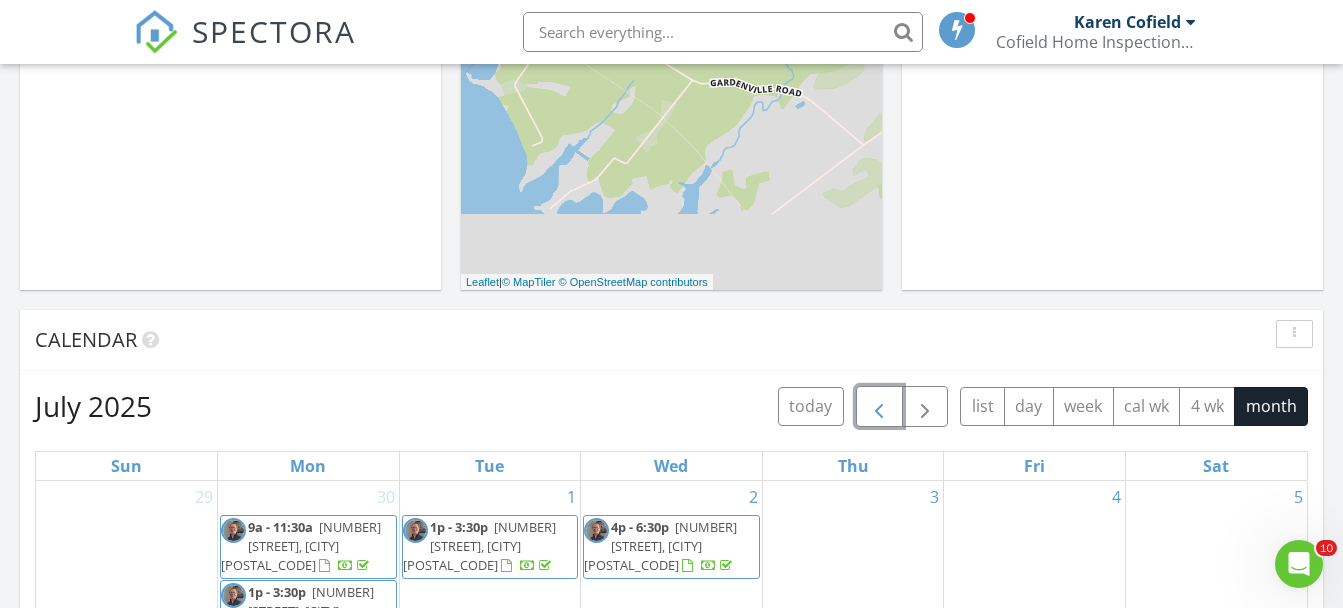 click at bounding box center (879, 407) 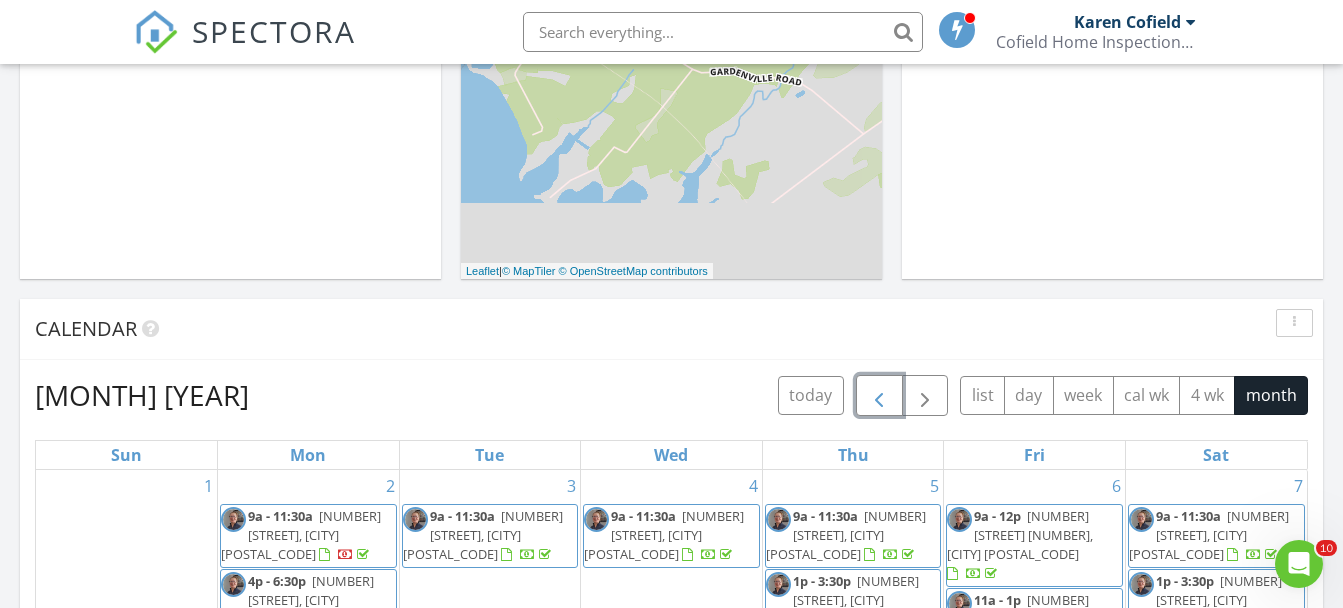 scroll, scrollTop: 833, scrollLeft: 0, axis: vertical 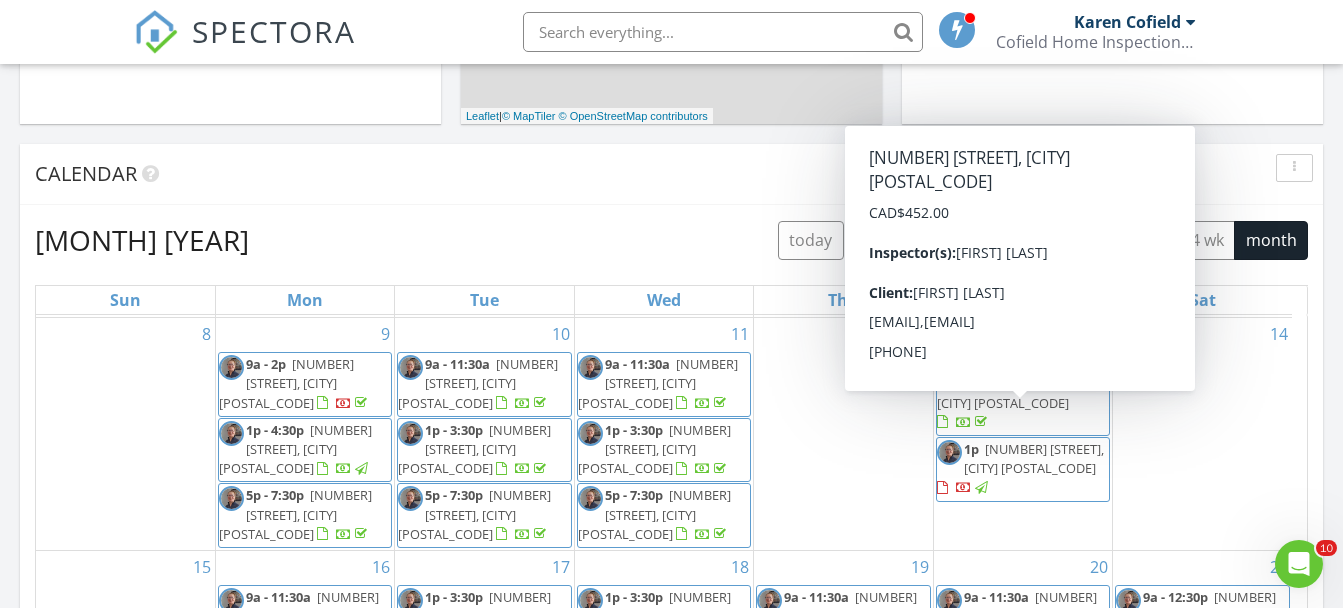 click on "5 Cretney Dr, Prince Edward K0K 3L0" at bounding box center (1034, 458) 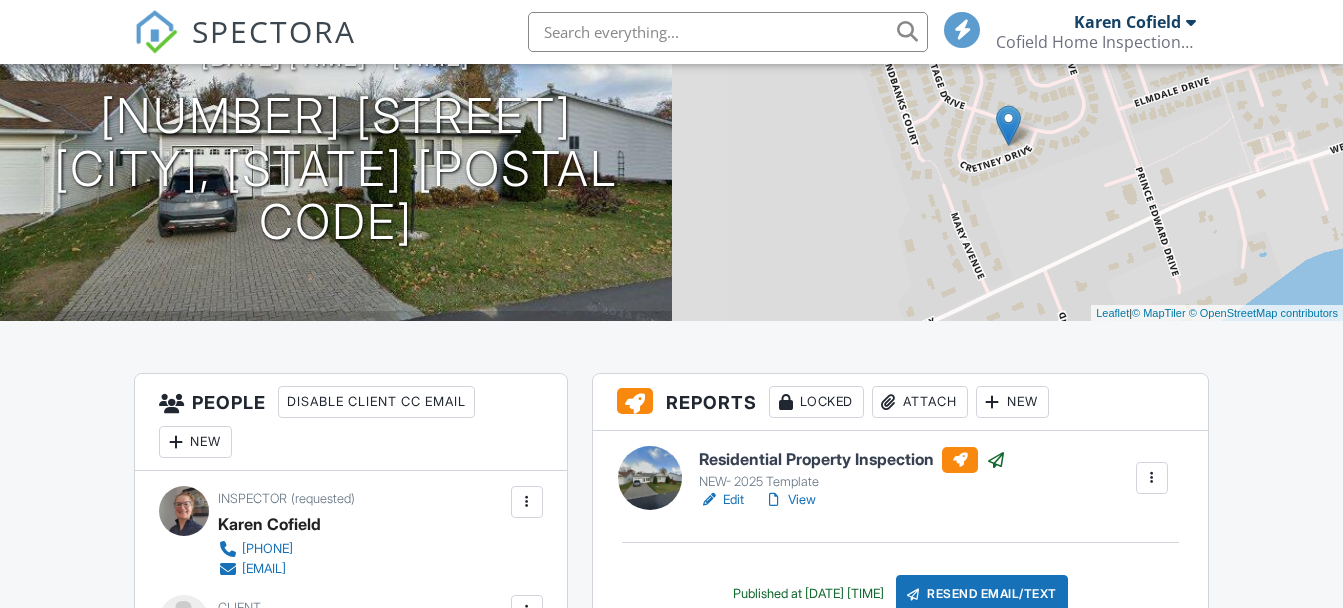 scroll, scrollTop: 833, scrollLeft: 0, axis: vertical 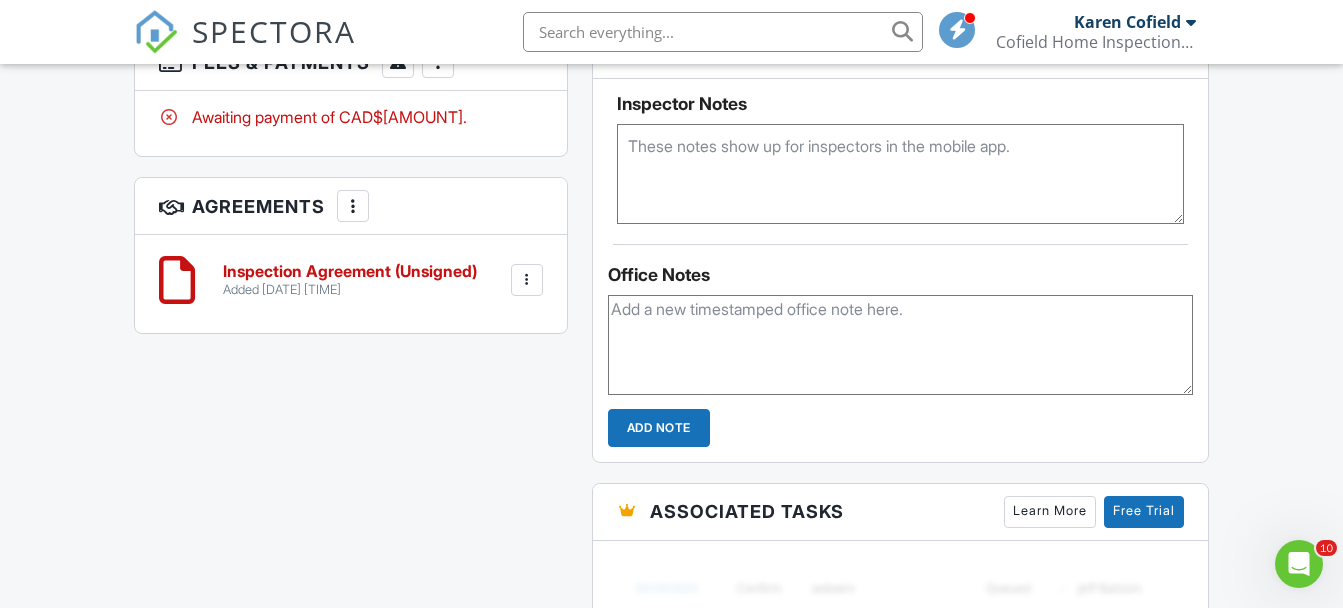 click at bounding box center (438, 62) 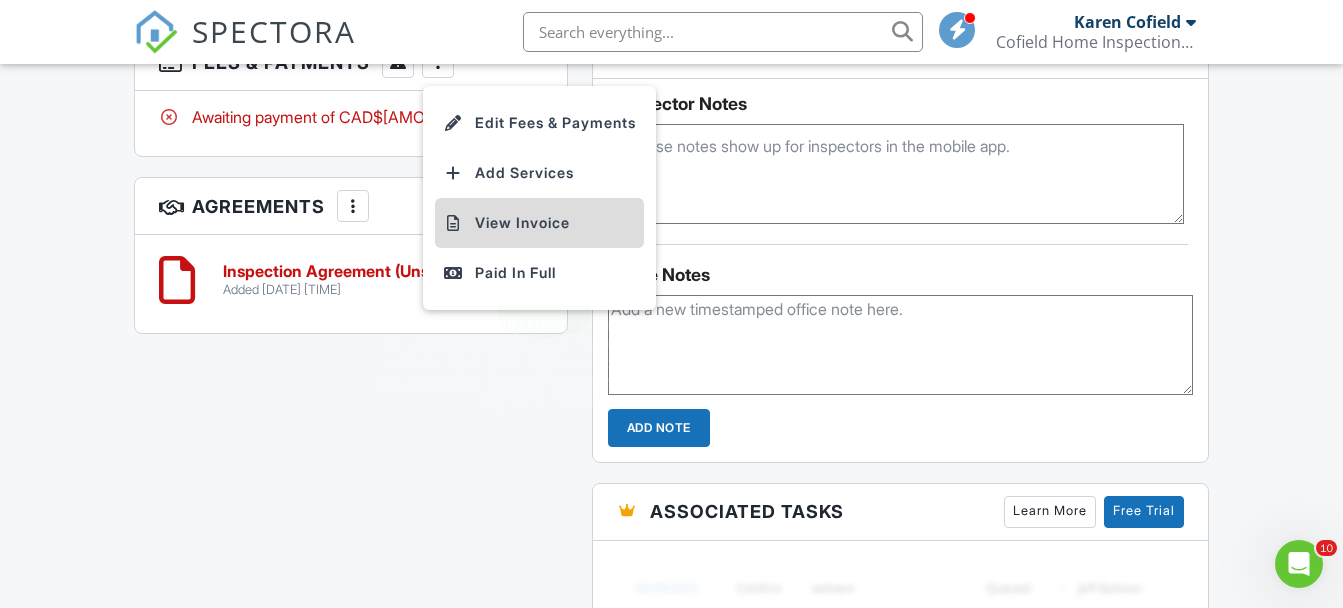 click on "View Invoice" at bounding box center [539, 223] 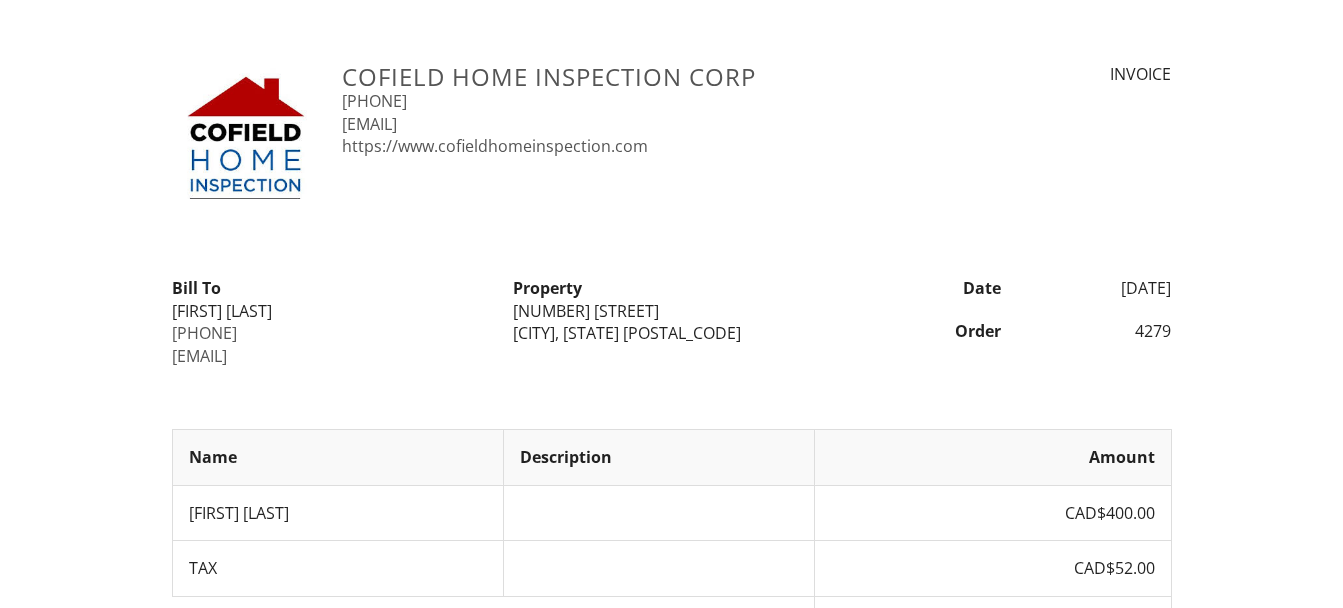 scroll, scrollTop: 0, scrollLeft: 0, axis: both 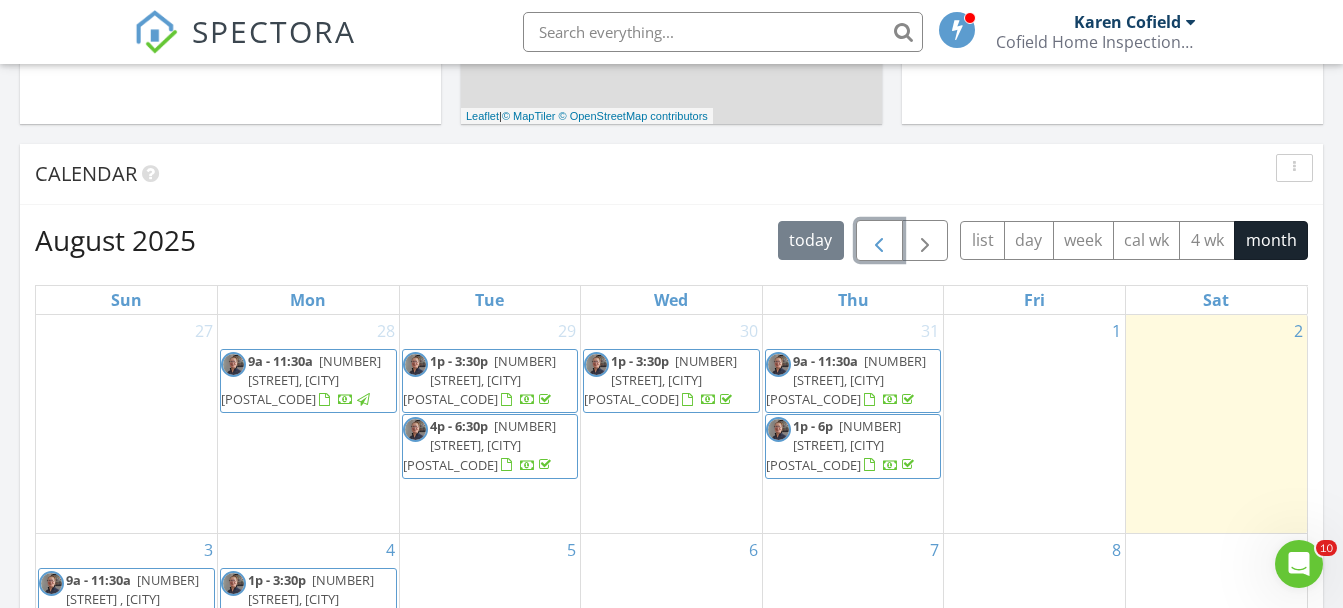 click at bounding box center [879, 240] 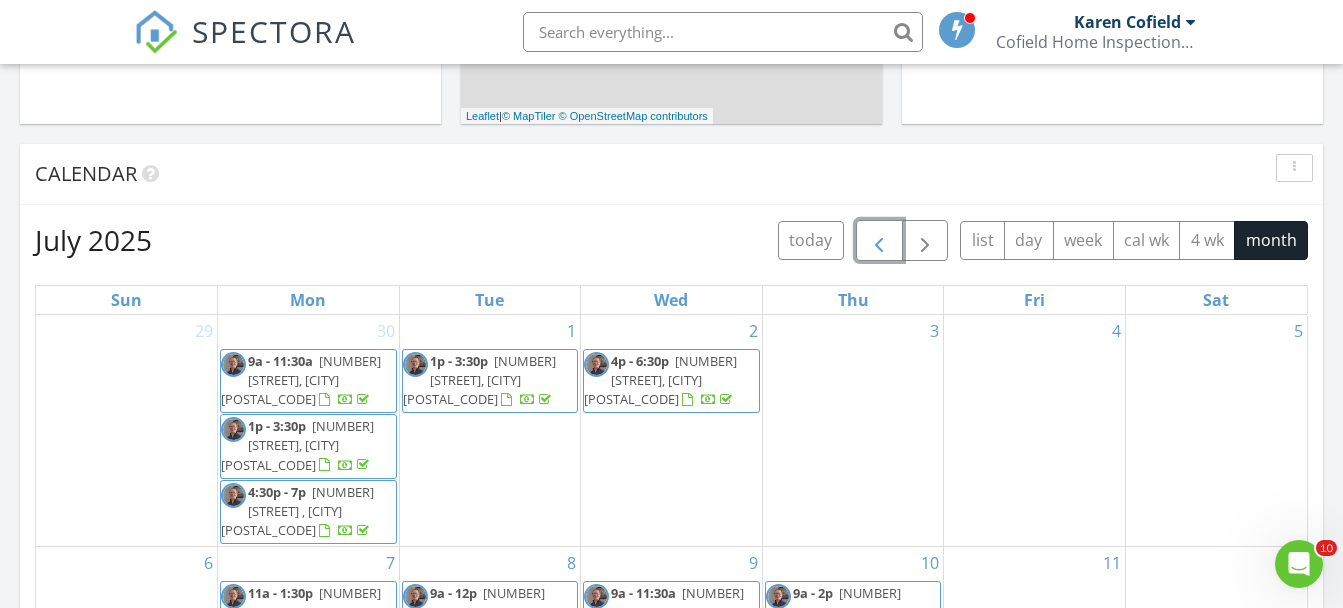 click at bounding box center (879, 240) 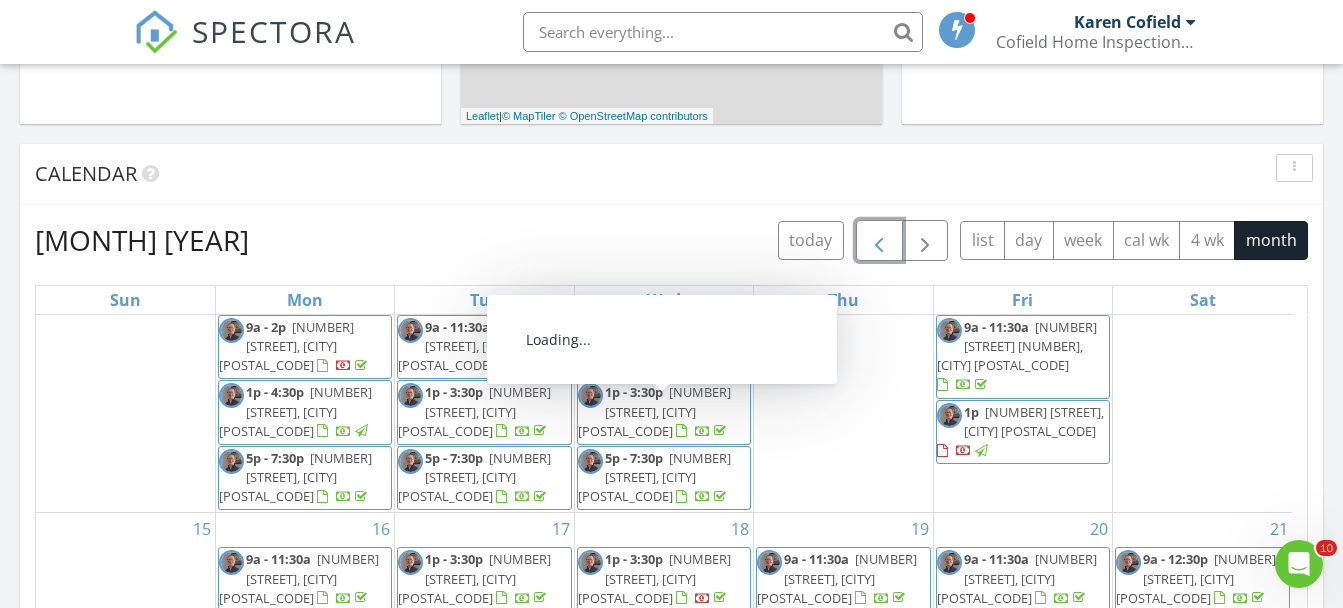 scroll, scrollTop: 351, scrollLeft: 0, axis: vertical 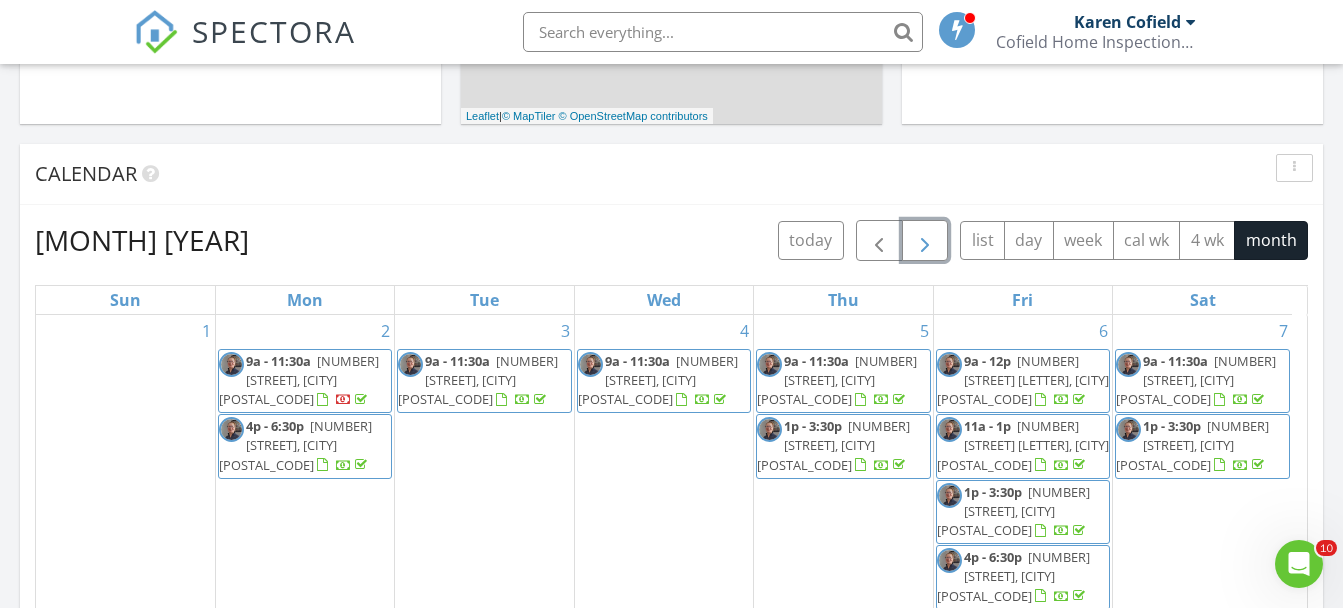 click at bounding box center (925, 241) 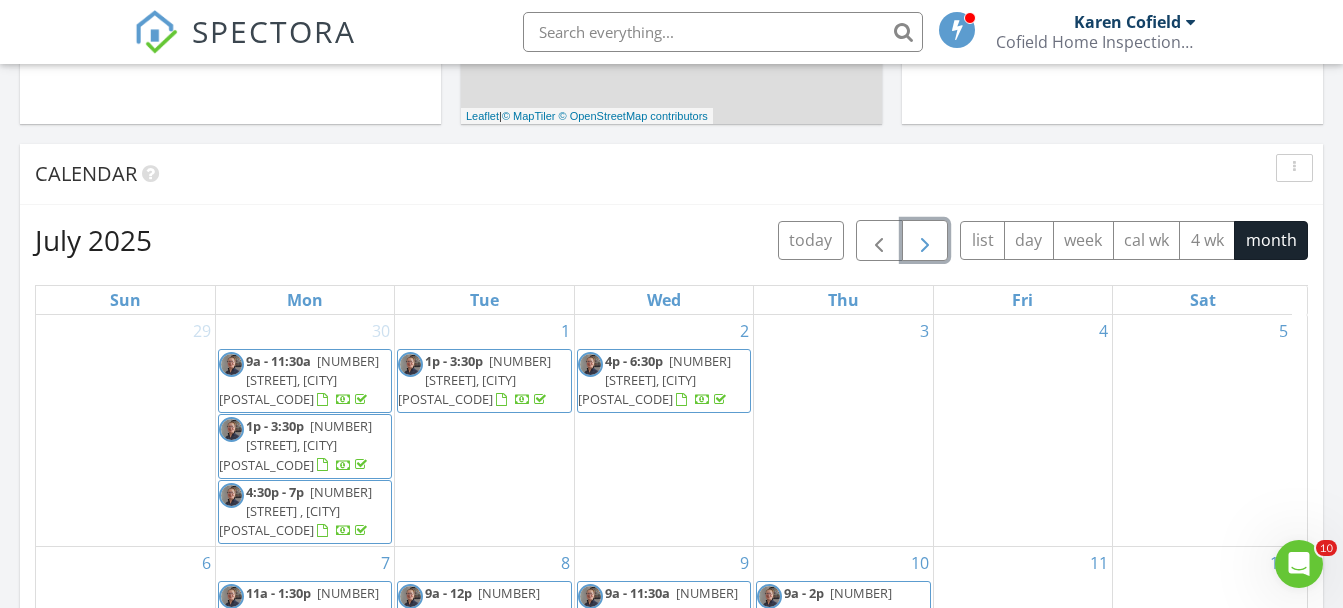 scroll, scrollTop: 146, scrollLeft: 0, axis: vertical 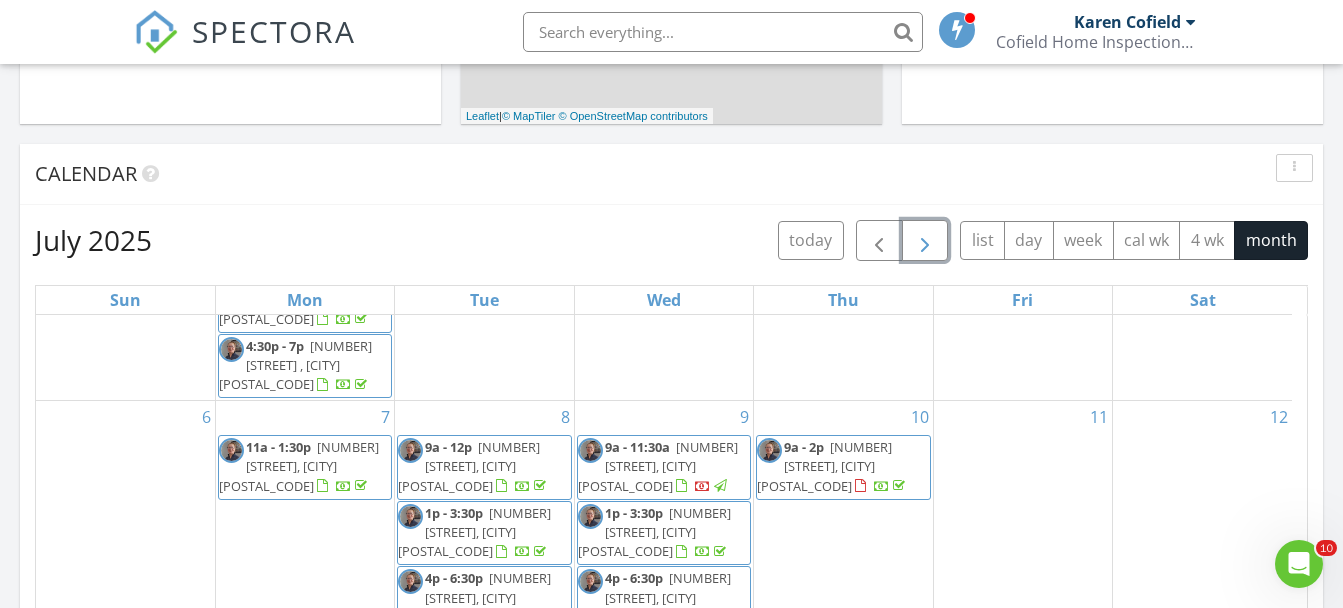 click on "1476 County Rd 12, Prince Edward K0K 2T0" at bounding box center (658, 466) 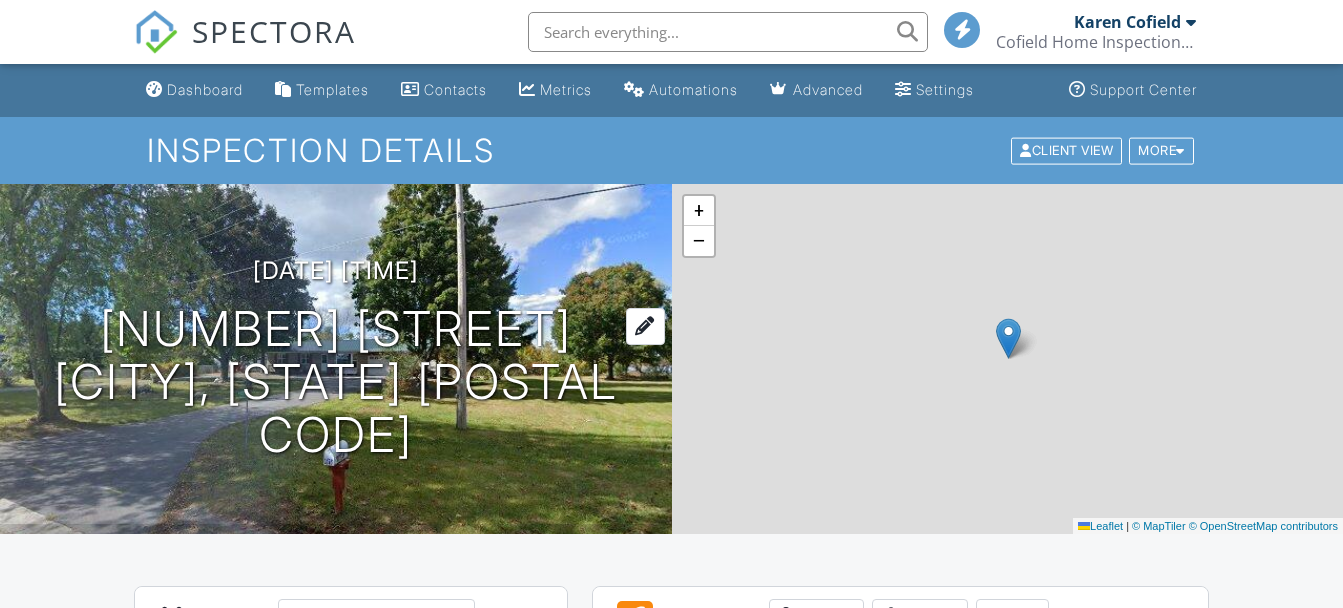 scroll, scrollTop: 0, scrollLeft: 0, axis: both 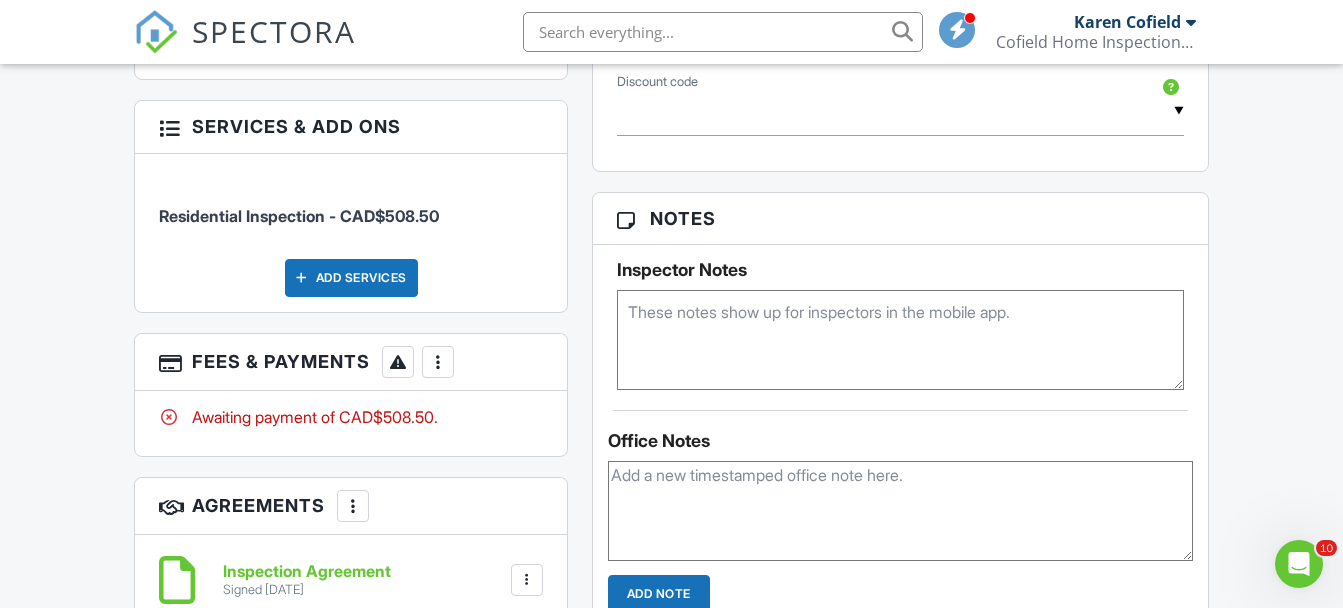 click at bounding box center [438, 362] 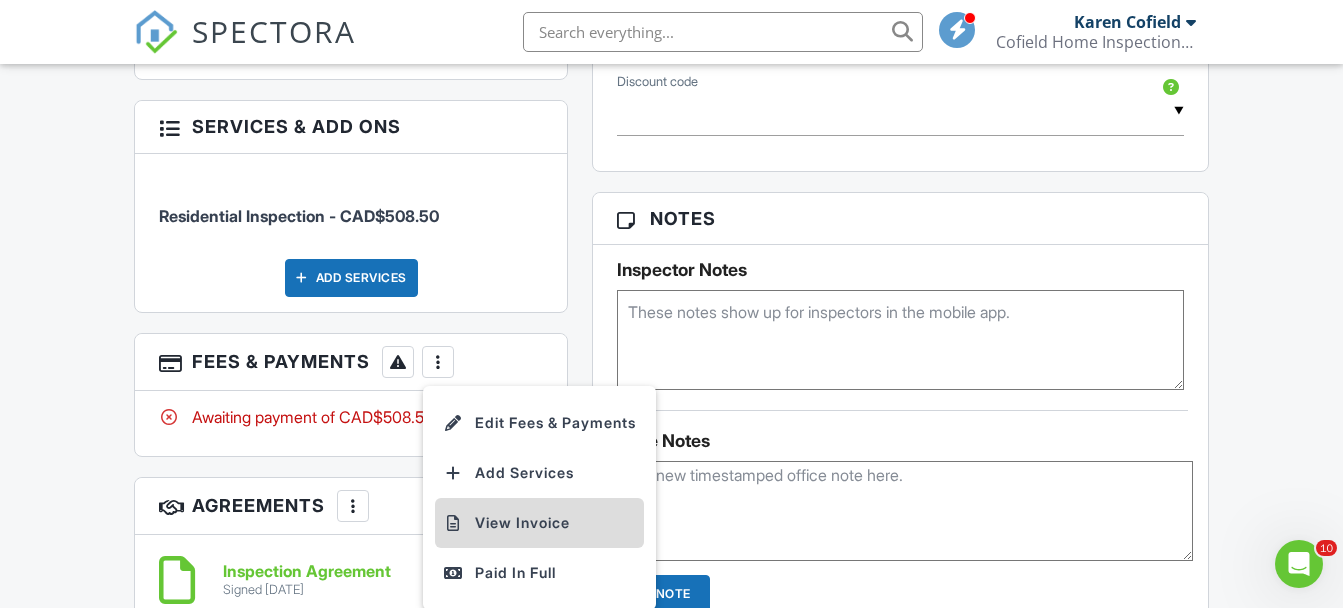 click on "View Invoice" at bounding box center (539, 523) 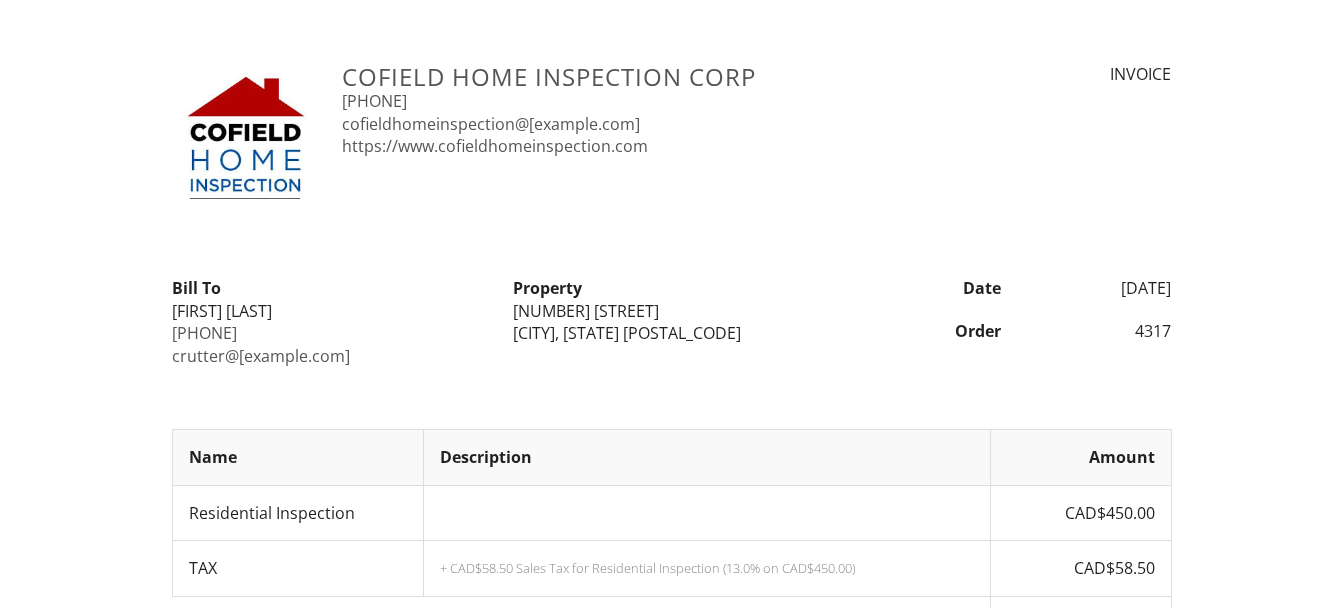 scroll, scrollTop: 0, scrollLeft: 0, axis: both 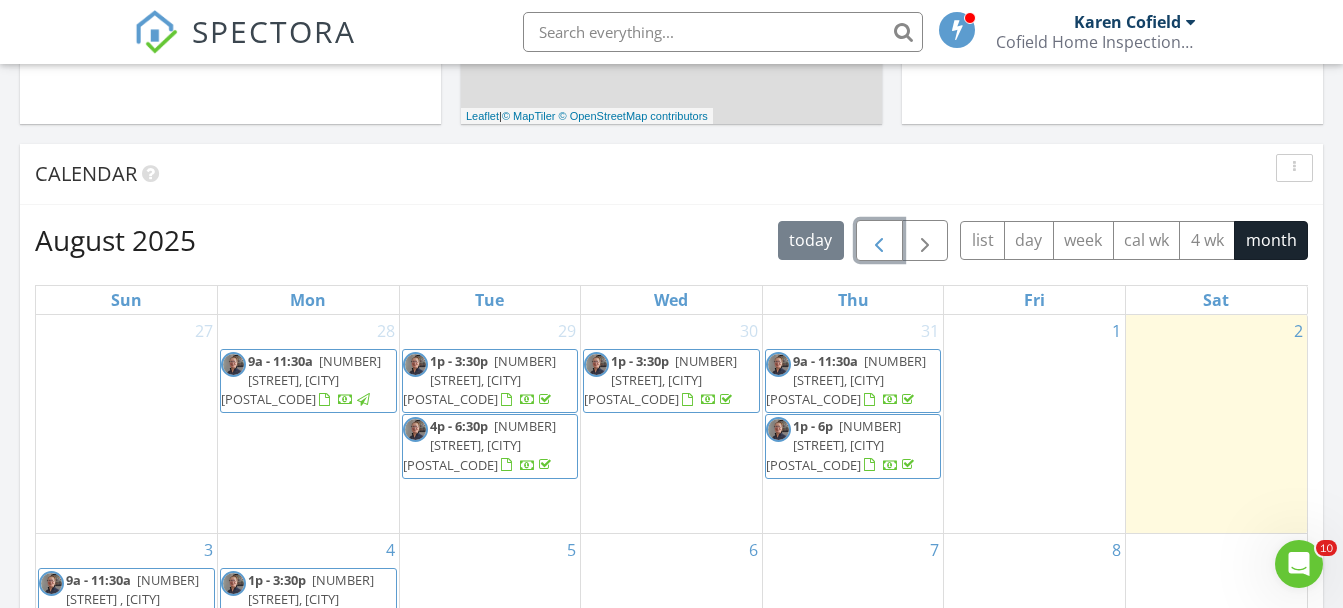 click at bounding box center [879, 241] 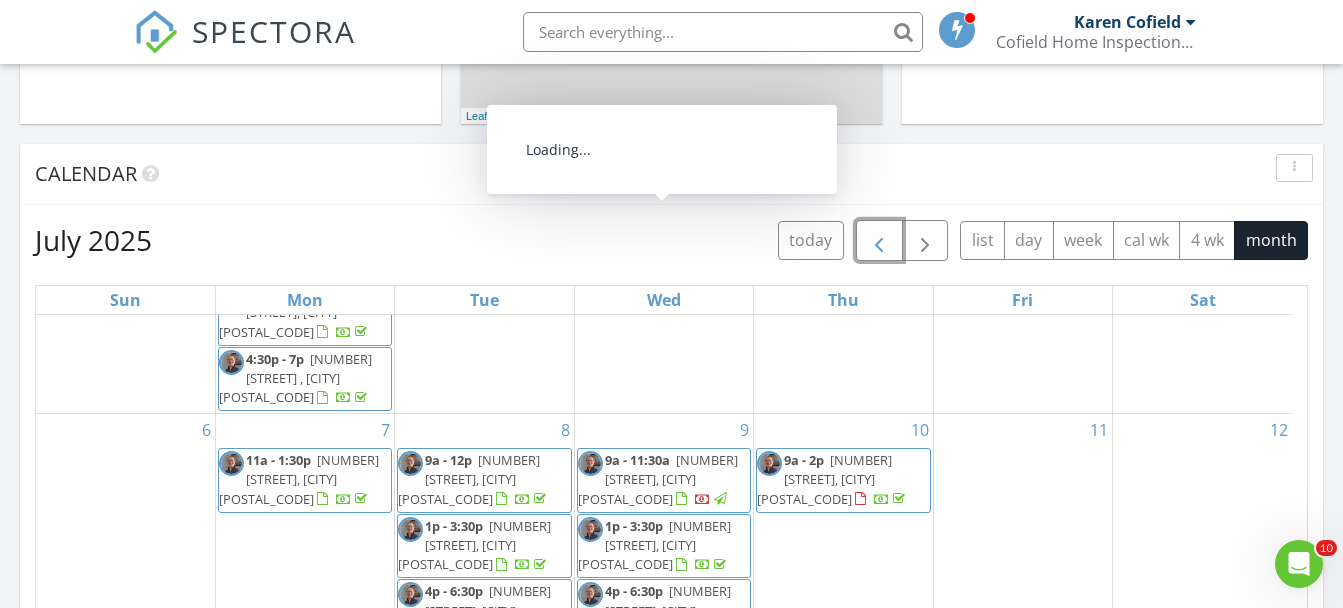scroll, scrollTop: 146, scrollLeft: 0, axis: vertical 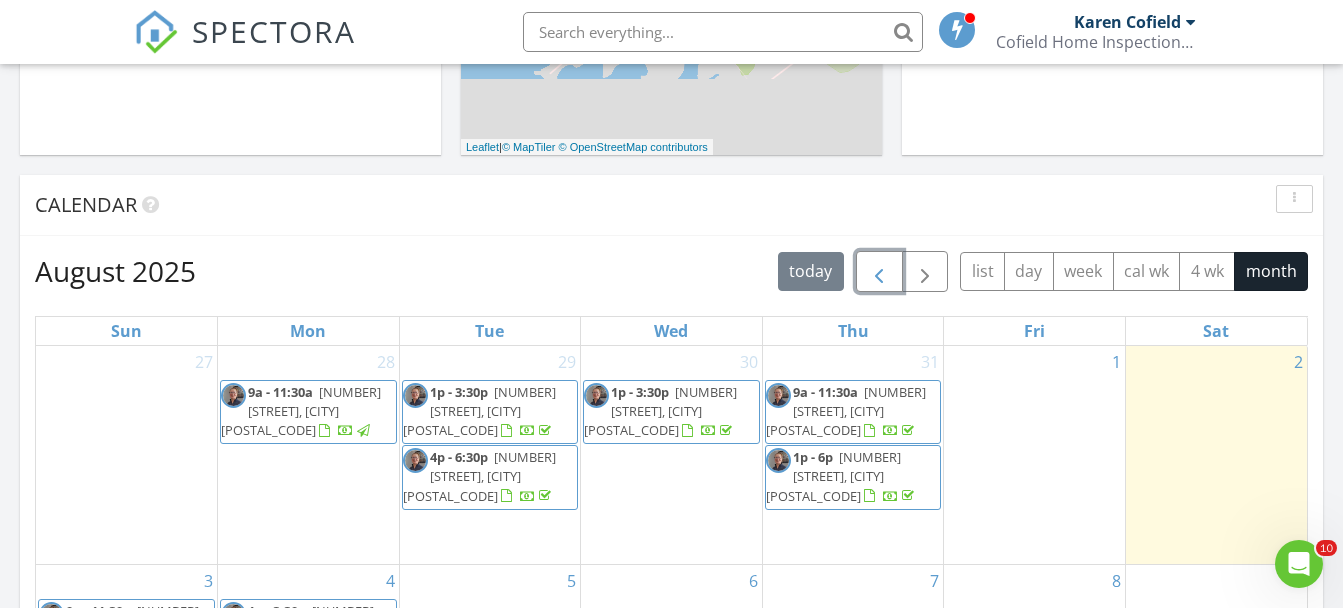 click at bounding box center [879, 272] 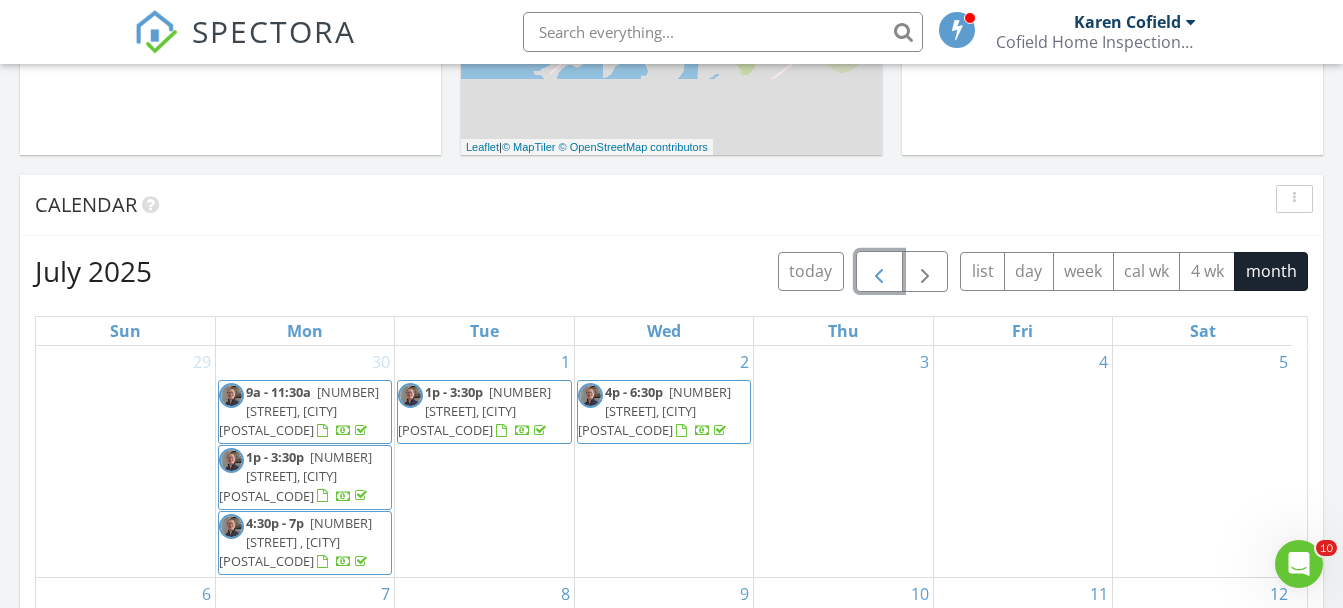 scroll, scrollTop: 146, scrollLeft: 0, axis: vertical 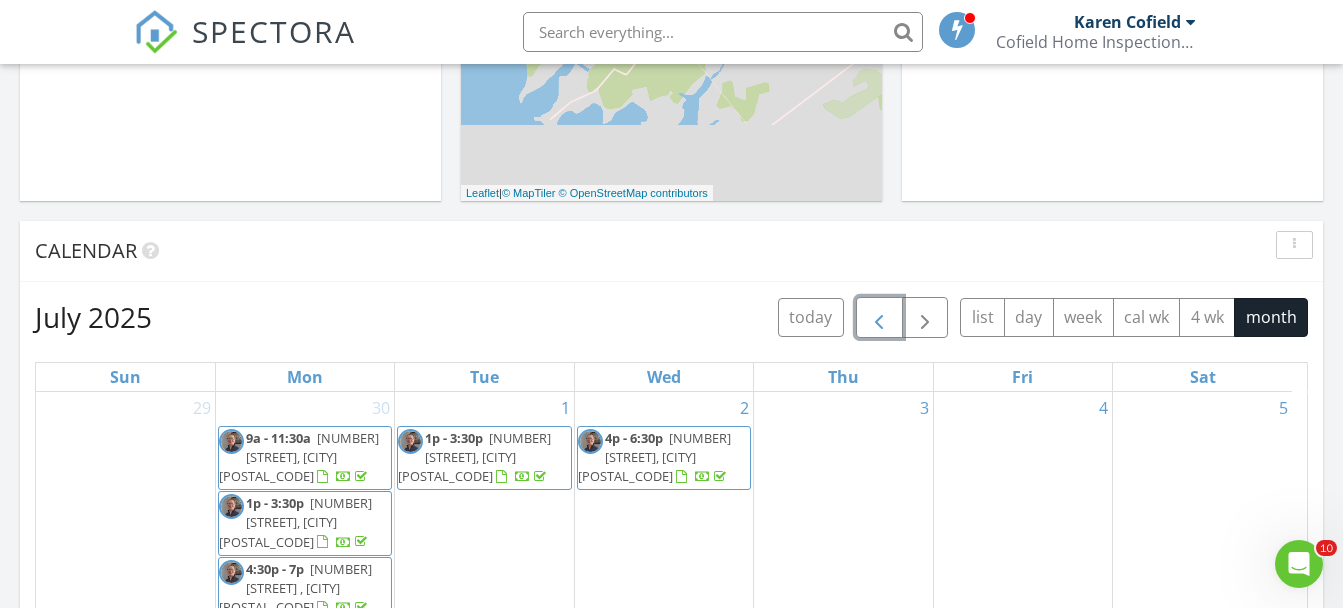 click at bounding box center (879, 318) 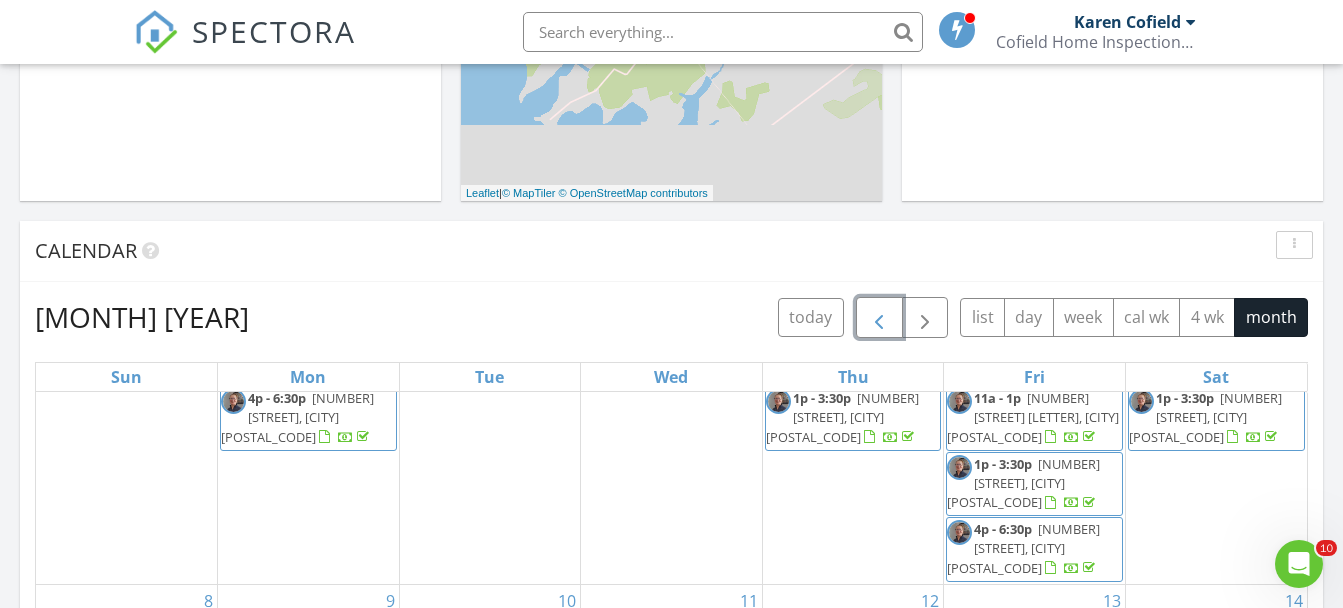scroll, scrollTop: 135, scrollLeft: 0, axis: vertical 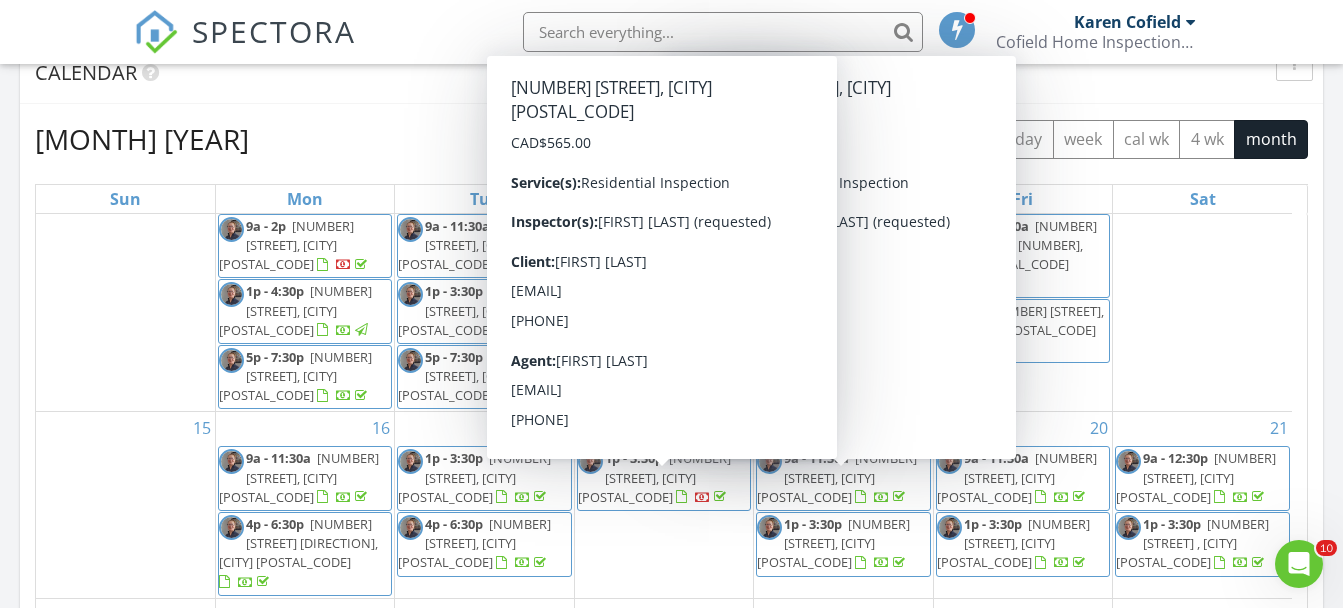 click at bounding box center (703, 498) 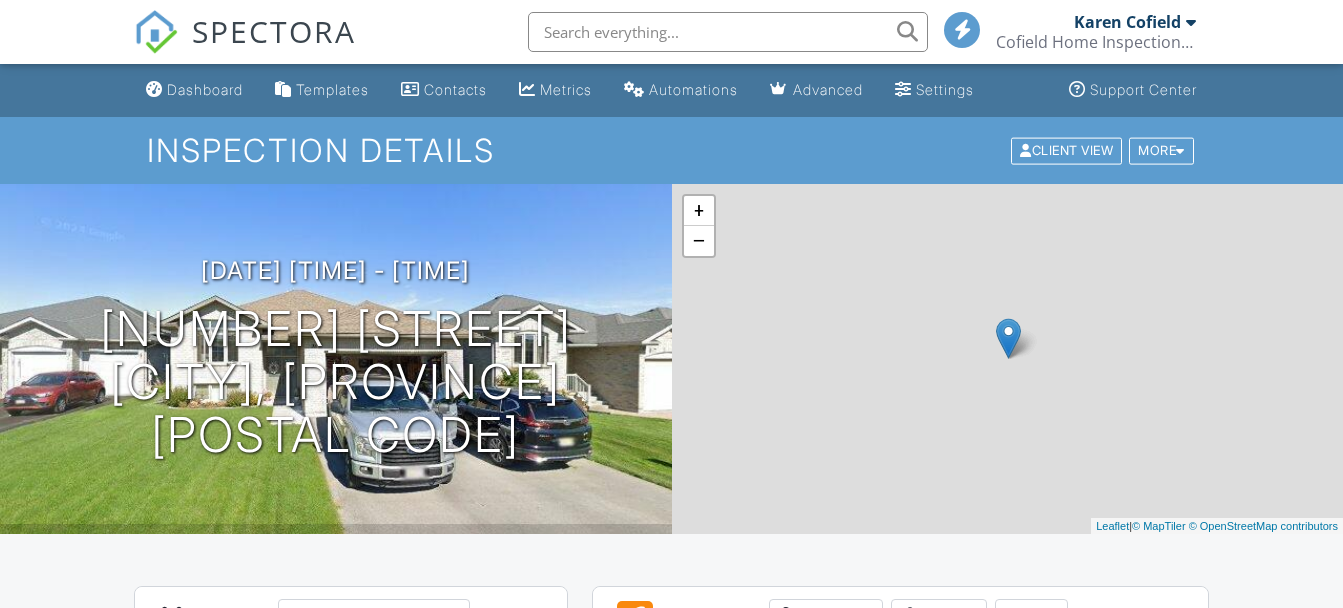 scroll, scrollTop: 167, scrollLeft: 0, axis: vertical 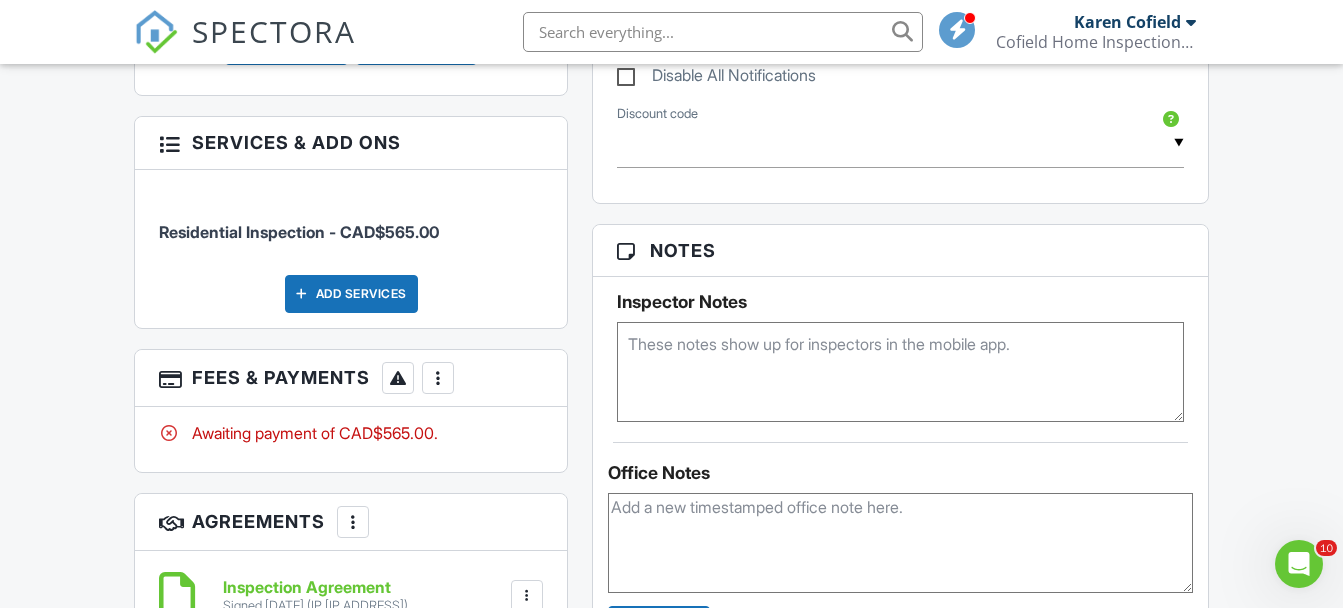 click at bounding box center [438, 378] 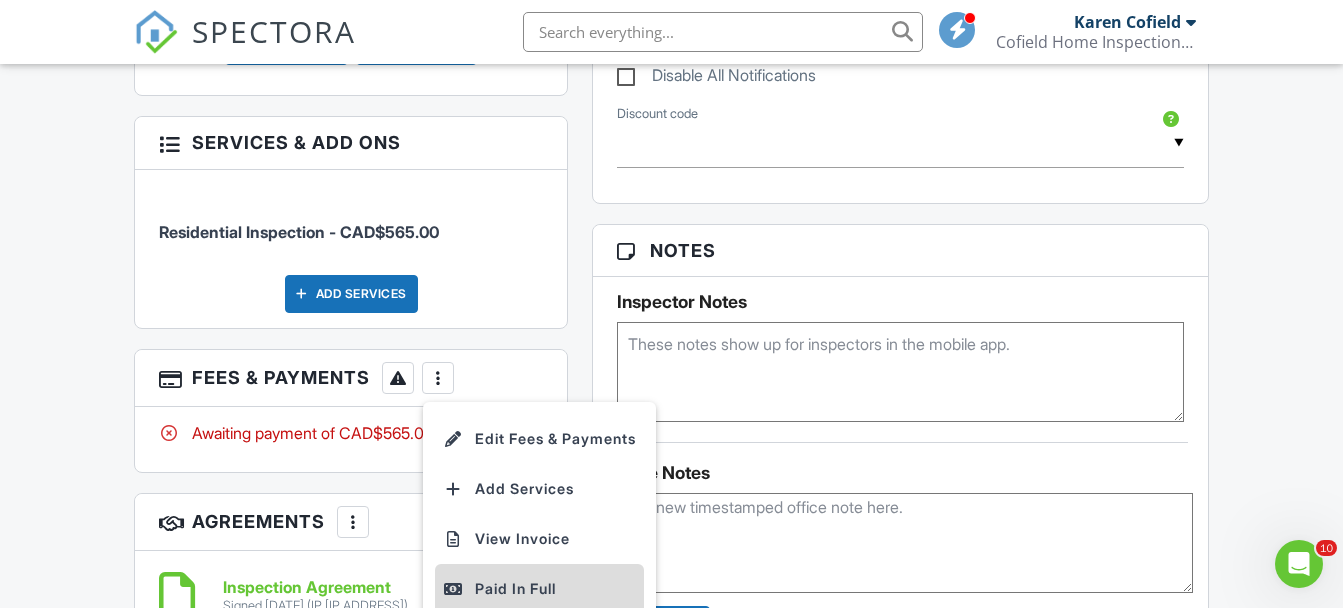 click on "Paid In Full" at bounding box center (539, 589) 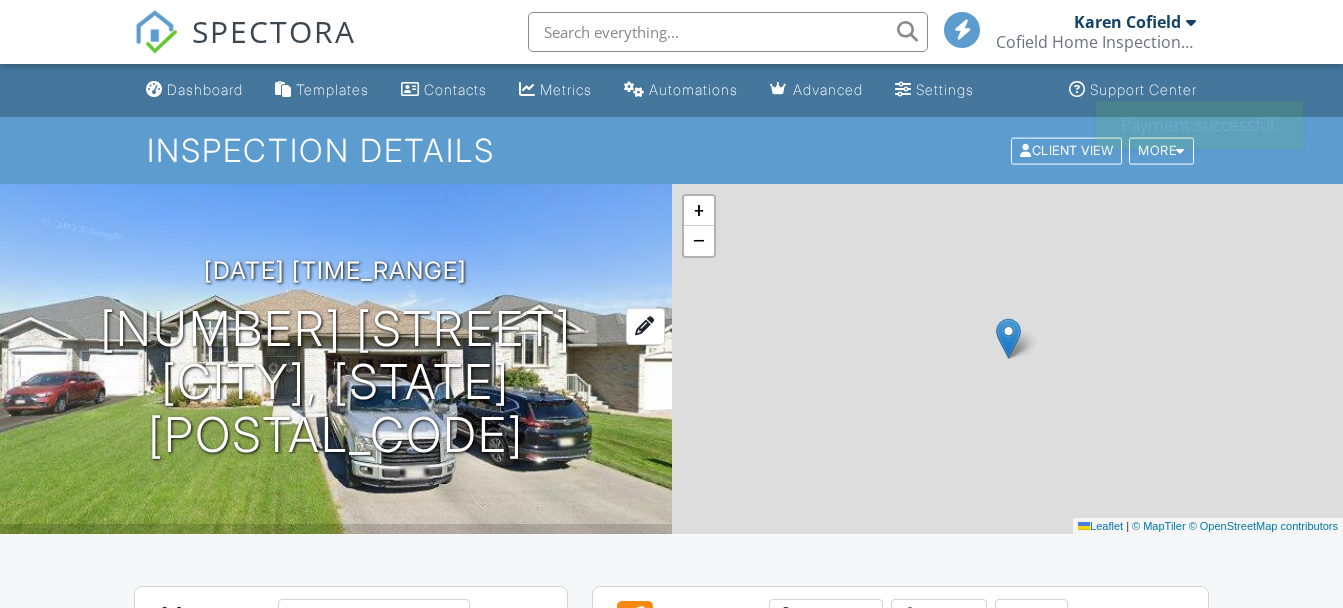 scroll, scrollTop: 0, scrollLeft: 0, axis: both 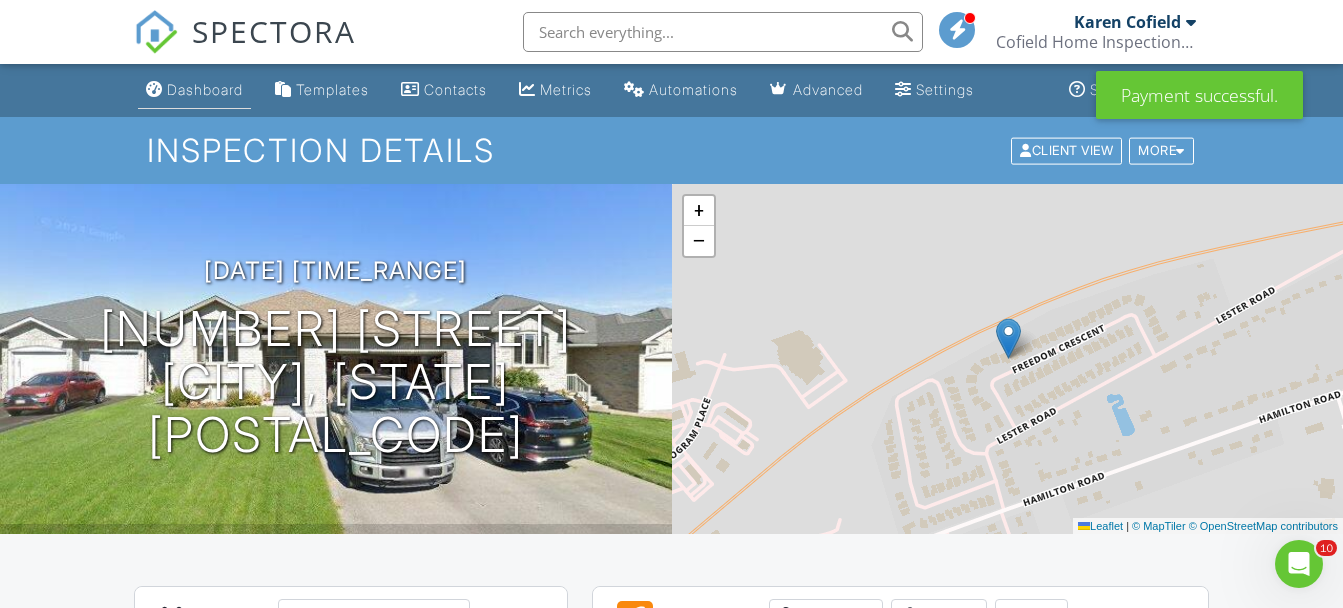 click on "Dashboard" at bounding box center [205, 89] 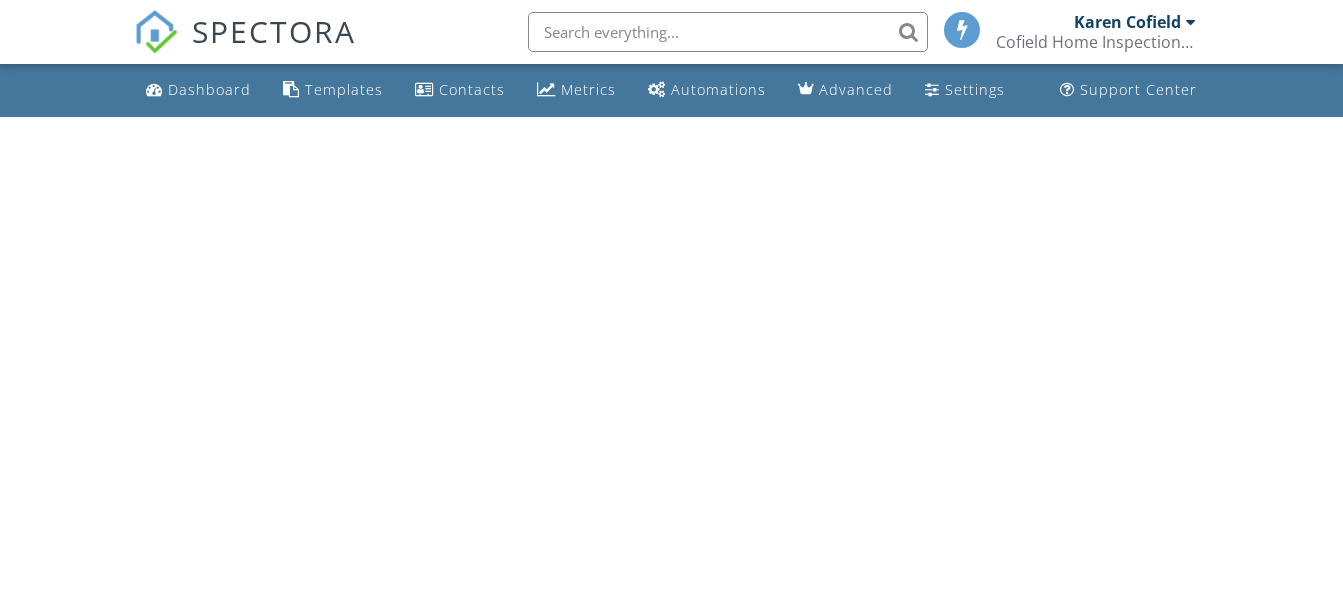 scroll, scrollTop: 0, scrollLeft: 0, axis: both 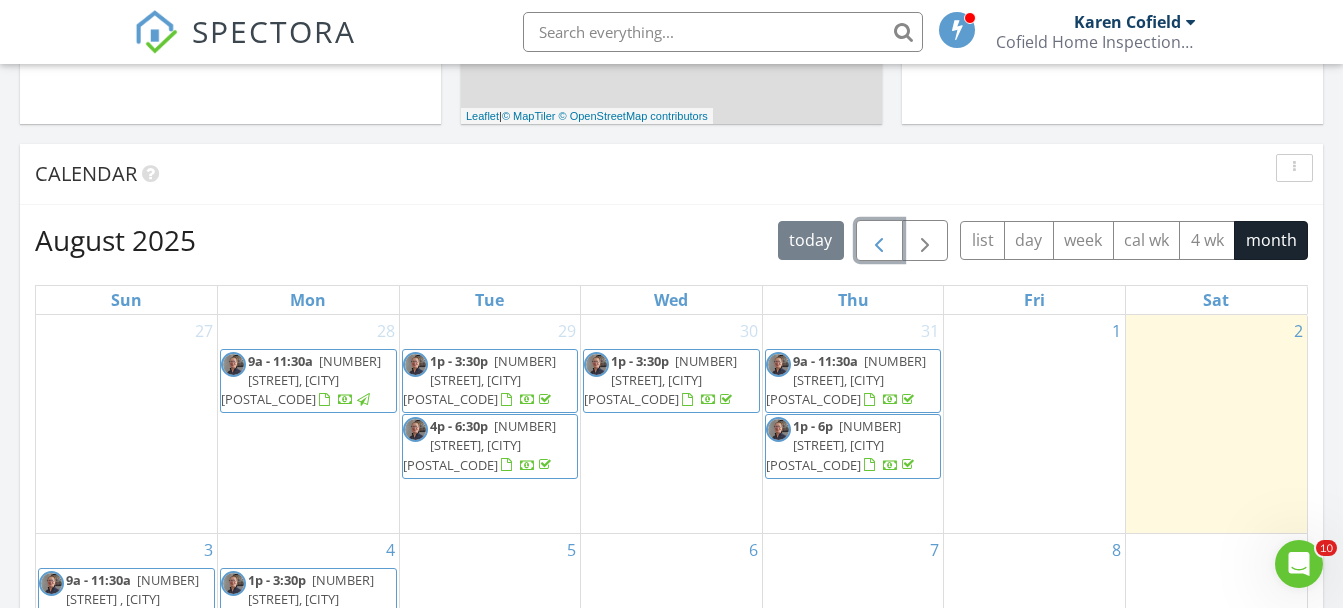 click at bounding box center [879, 241] 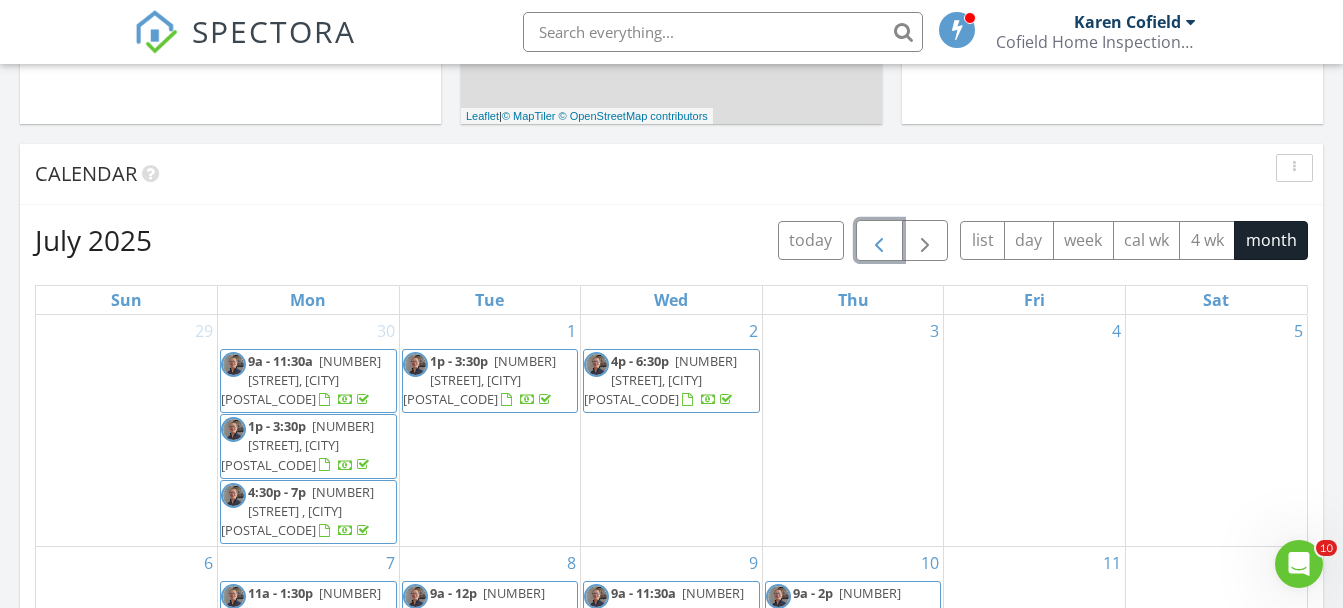 click at bounding box center (879, 241) 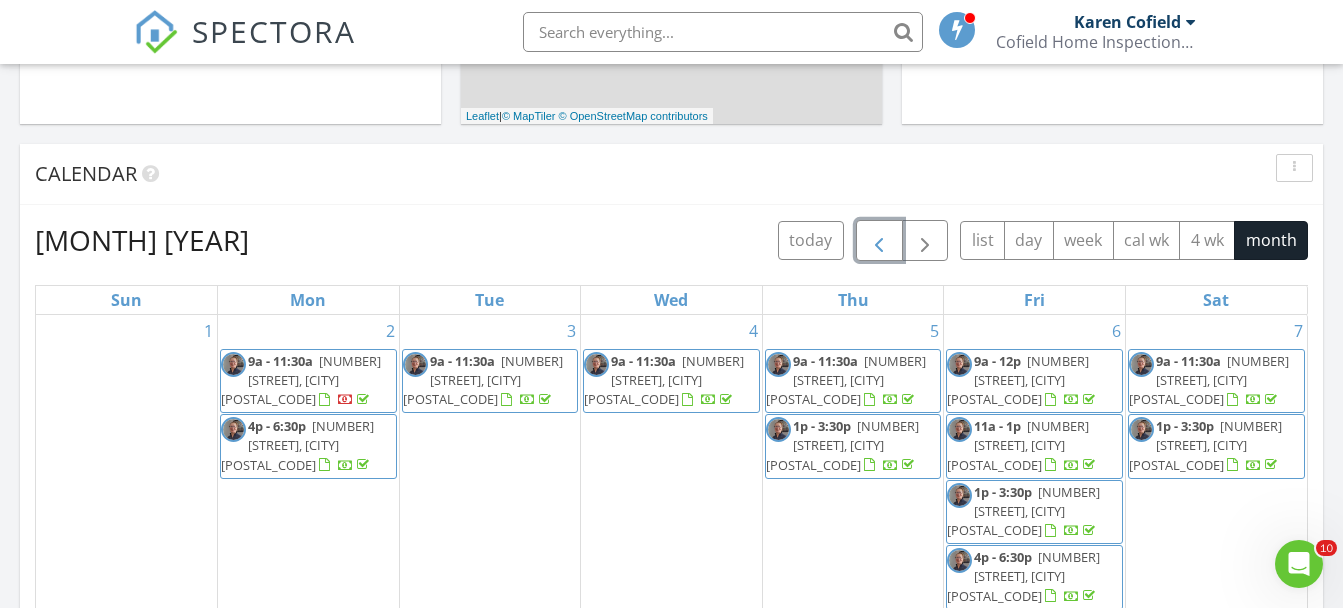 click at bounding box center [879, 241] 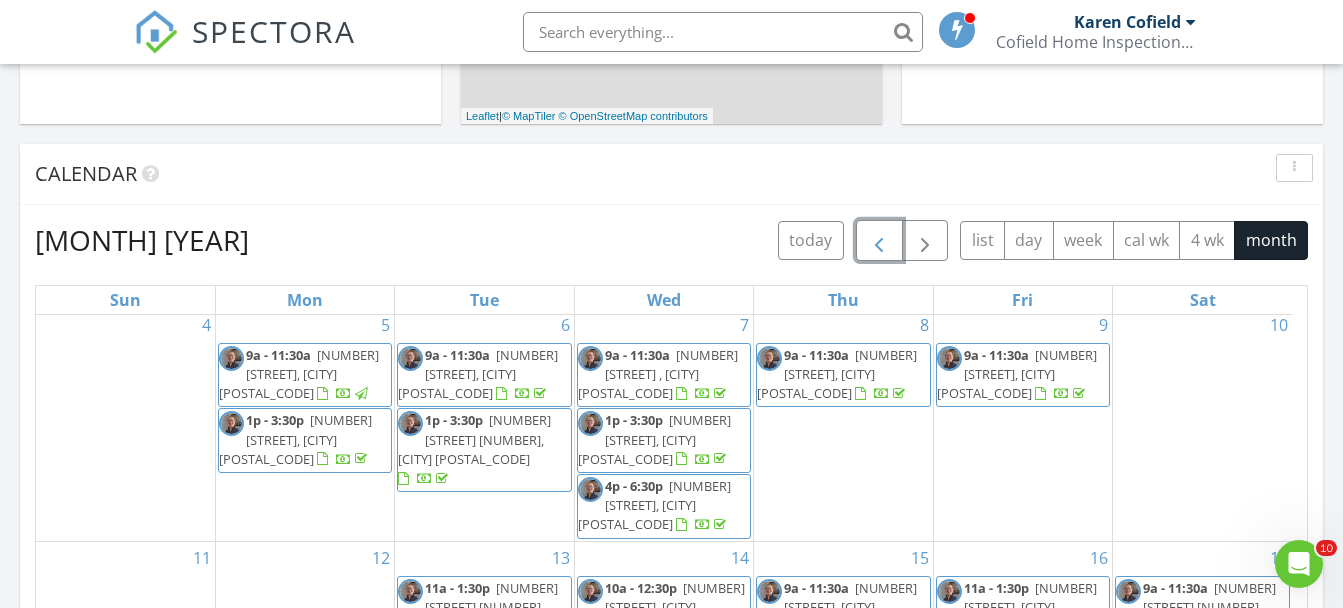 scroll, scrollTop: 26, scrollLeft: 0, axis: vertical 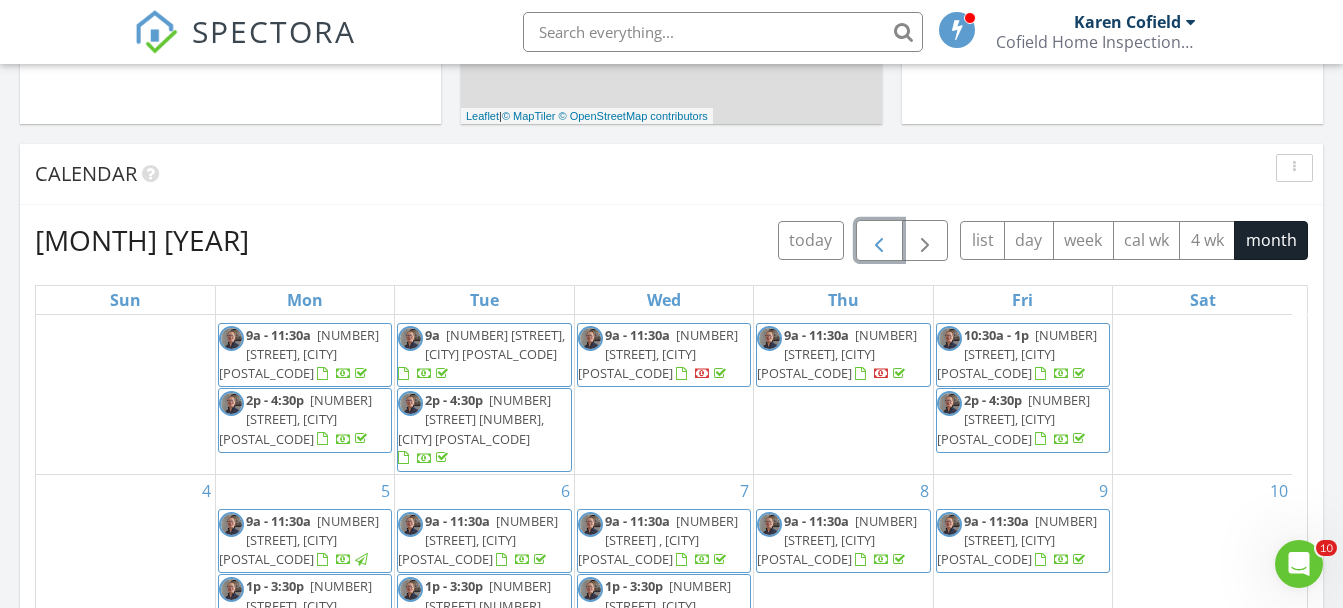 click on "9a - 11:30a
11 Monroe Ct, Prince Edward K0K 3L0" at bounding box center (664, 355) 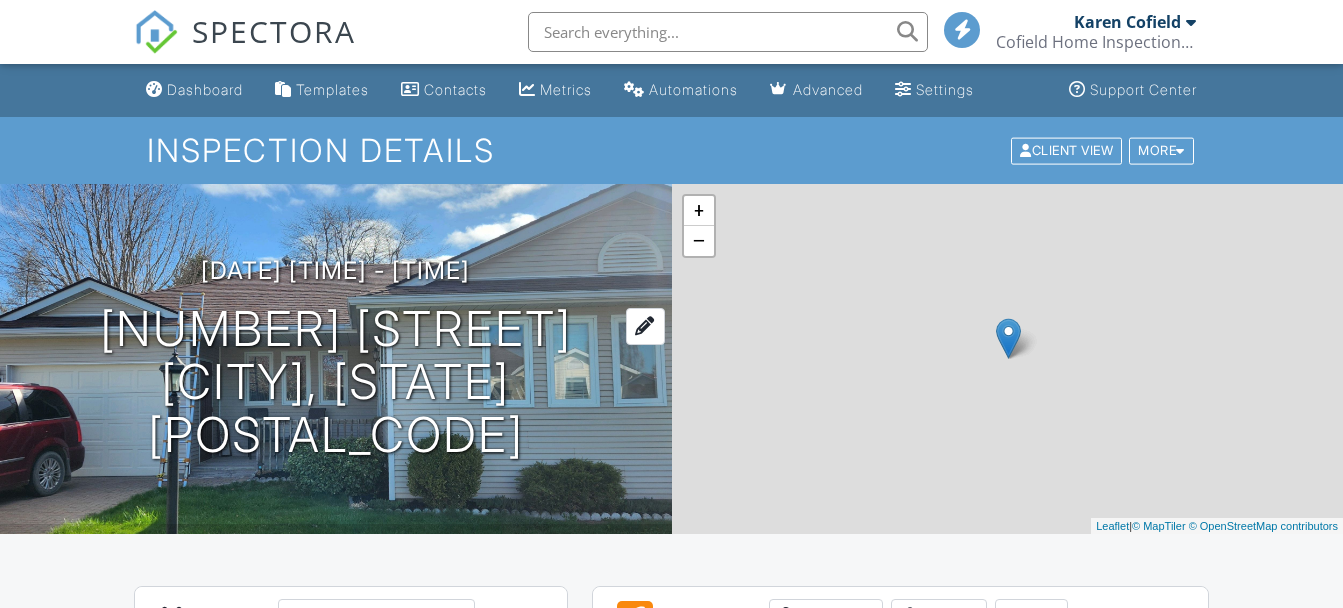 scroll, scrollTop: 0, scrollLeft: 0, axis: both 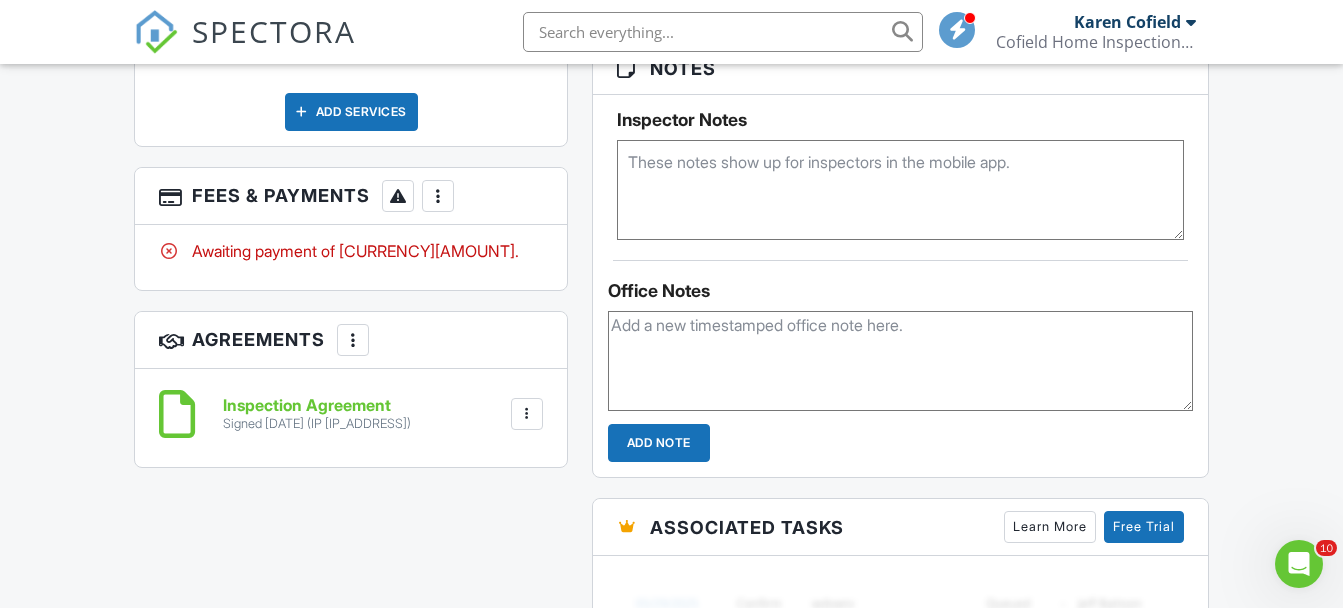click at bounding box center [438, 196] 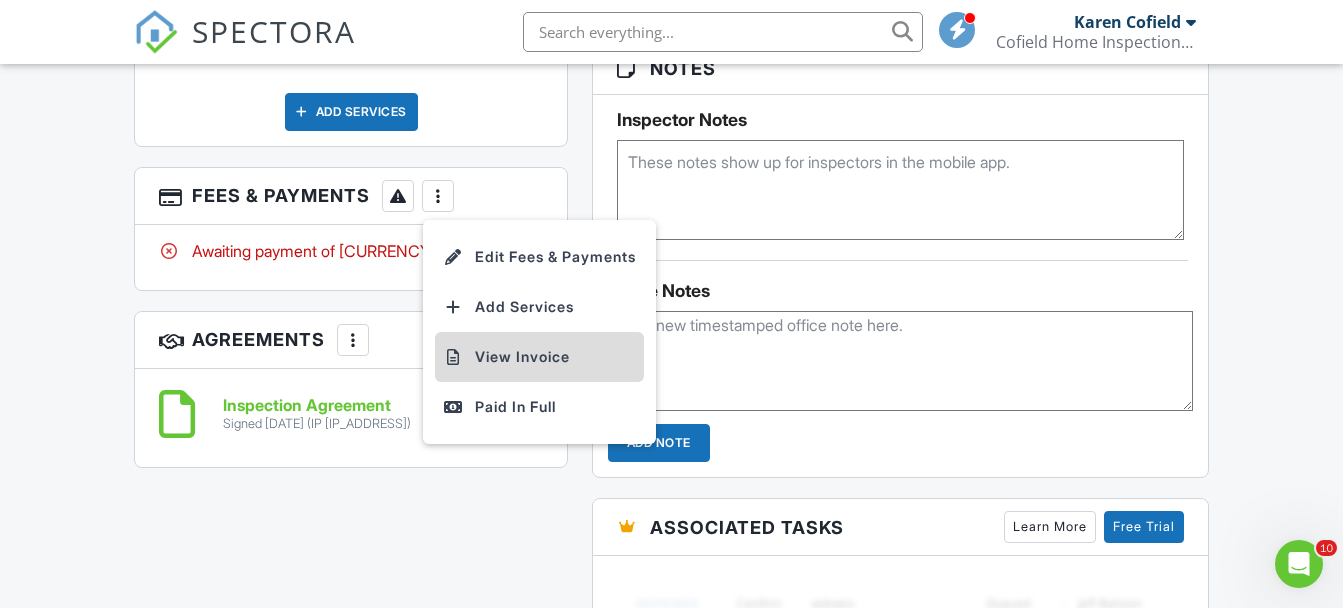 click on "View Invoice" at bounding box center (539, 357) 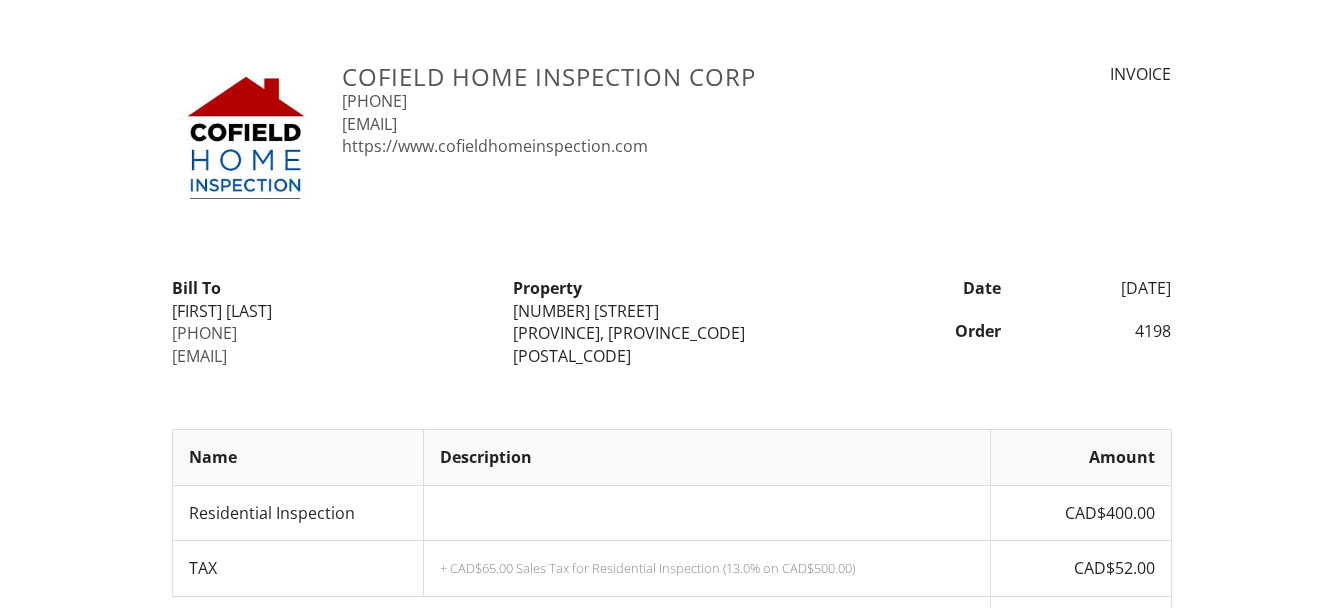 scroll, scrollTop: 0, scrollLeft: 0, axis: both 